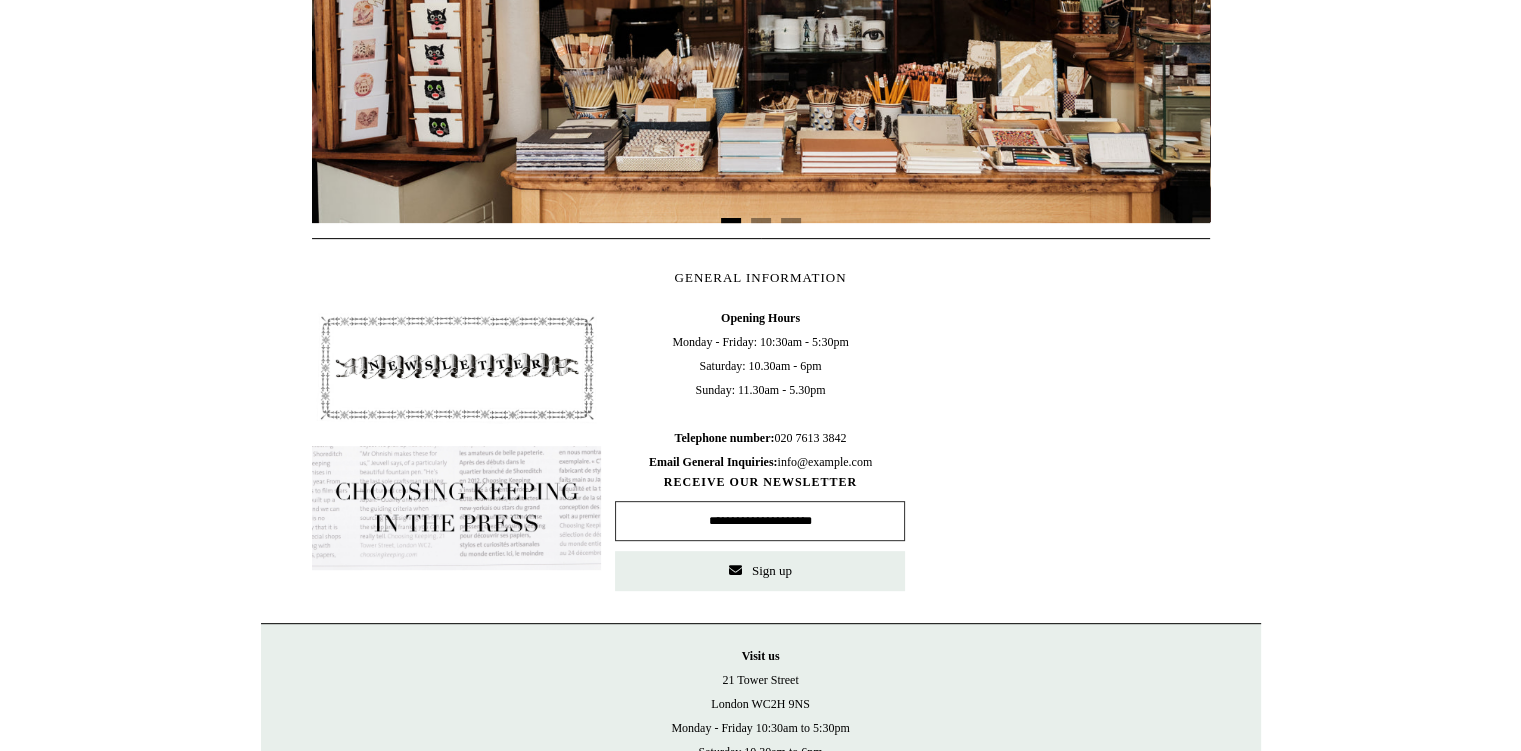 scroll, scrollTop: 742, scrollLeft: 0, axis: vertical 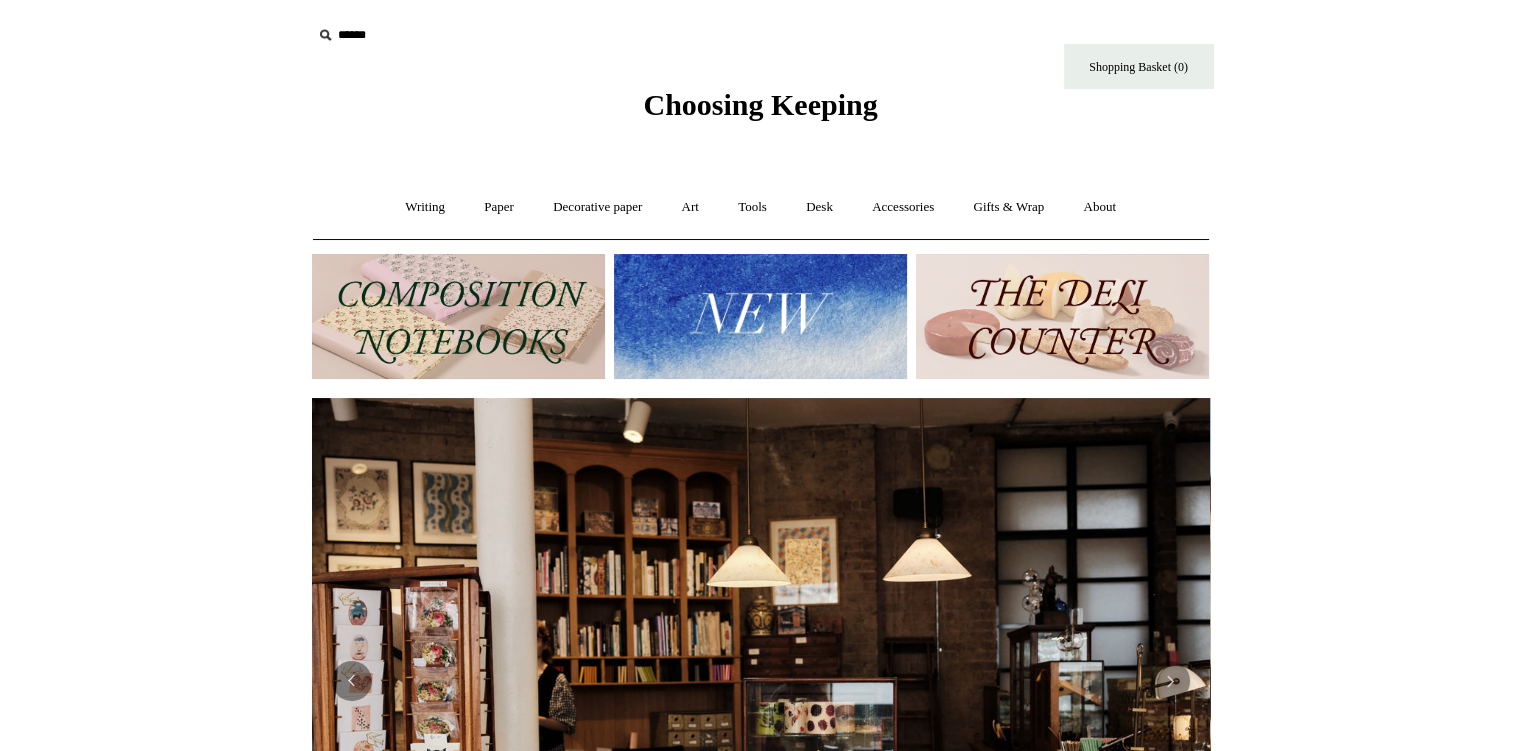 click at bounding box center [458, 316] 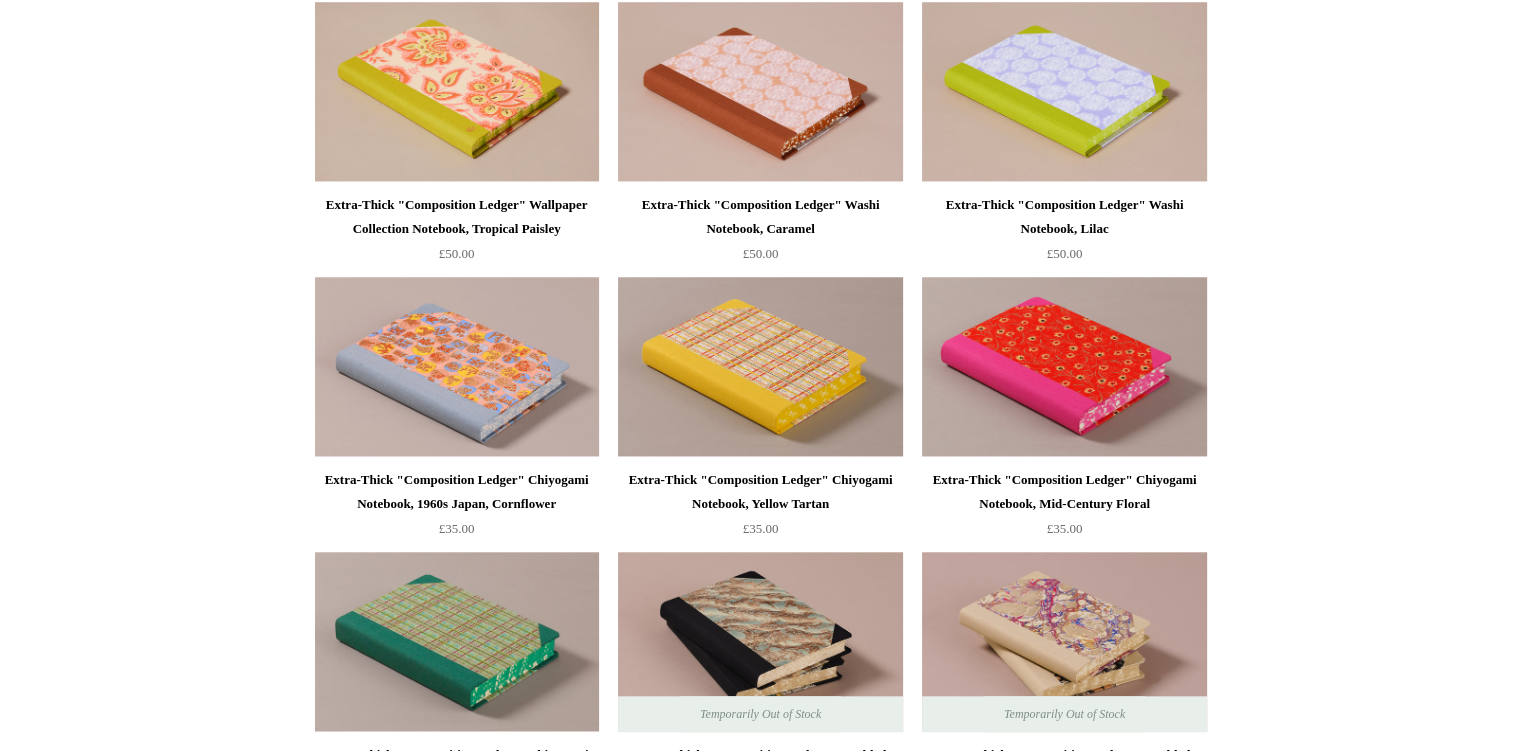 scroll, scrollTop: 1906, scrollLeft: 0, axis: vertical 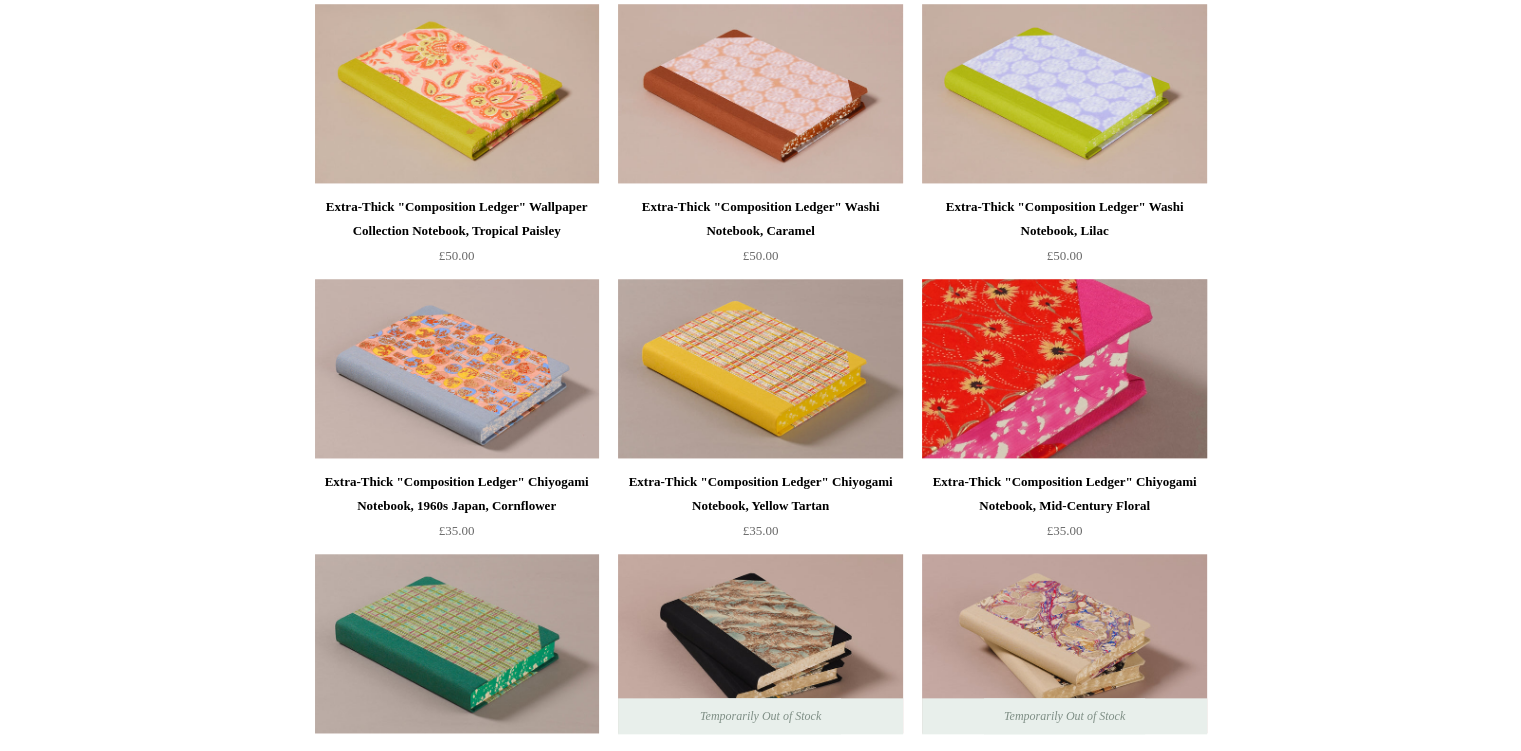 click at bounding box center (1064, 369) 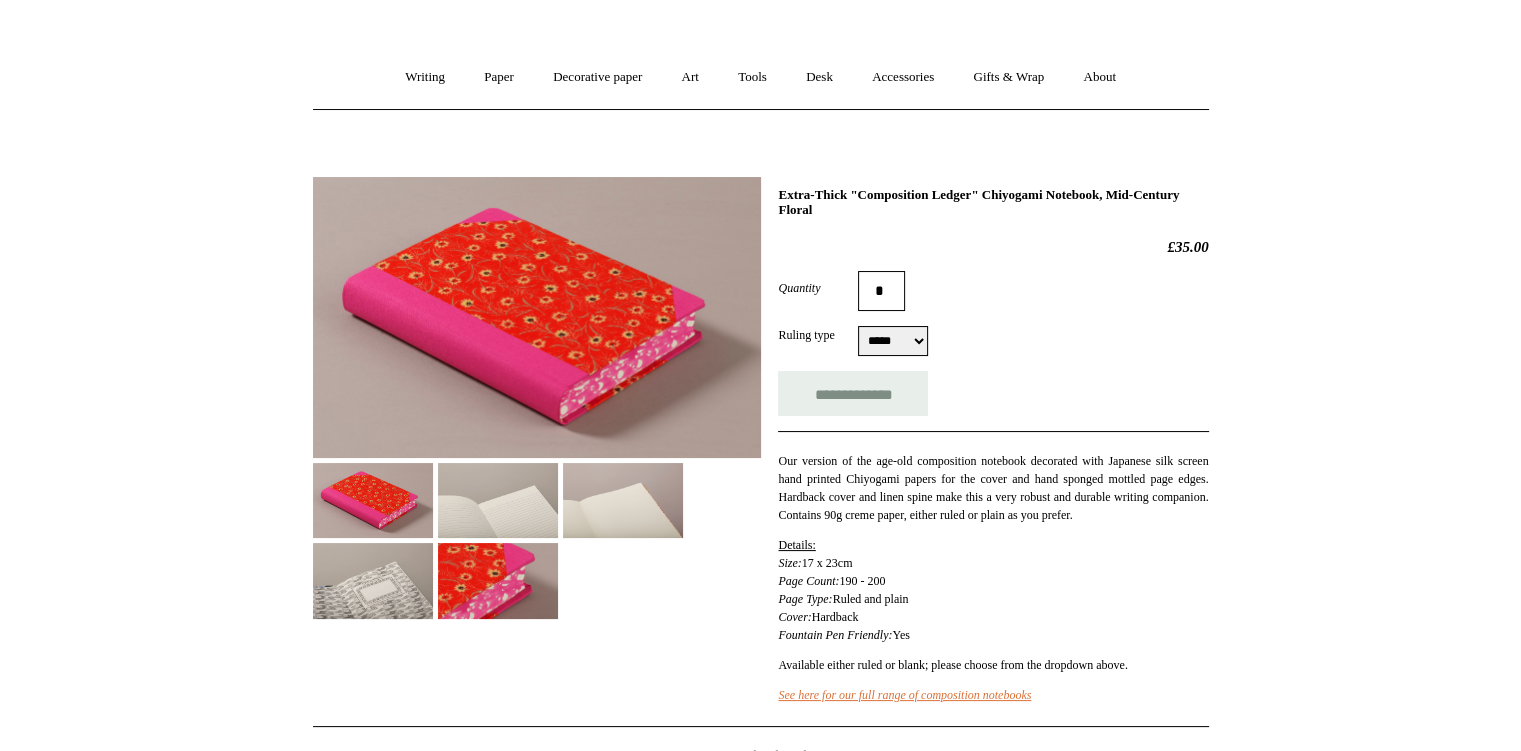 scroll, scrollTop: 136, scrollLeft: 0, axis: vertical 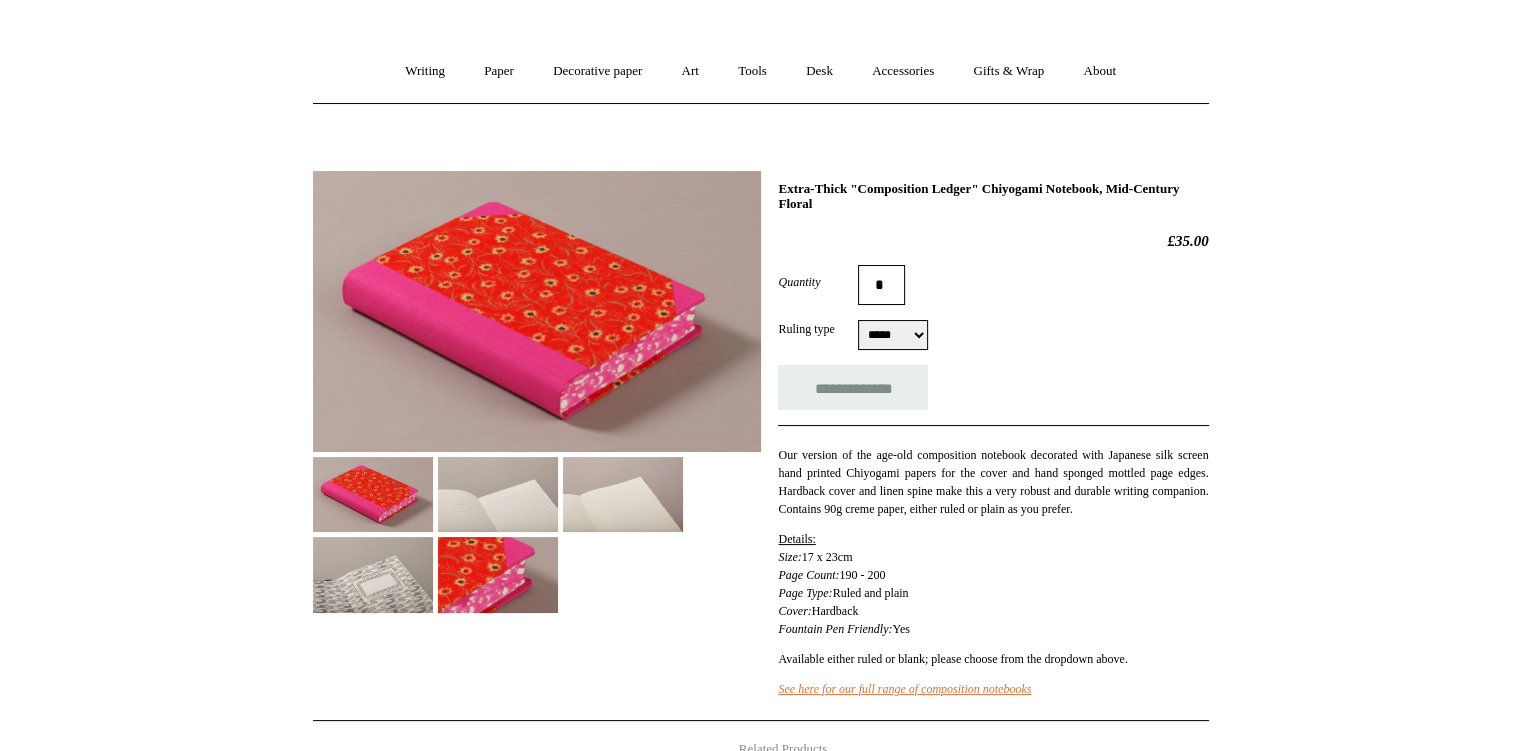 click on "***** *****" at bounding box center [893, 335] 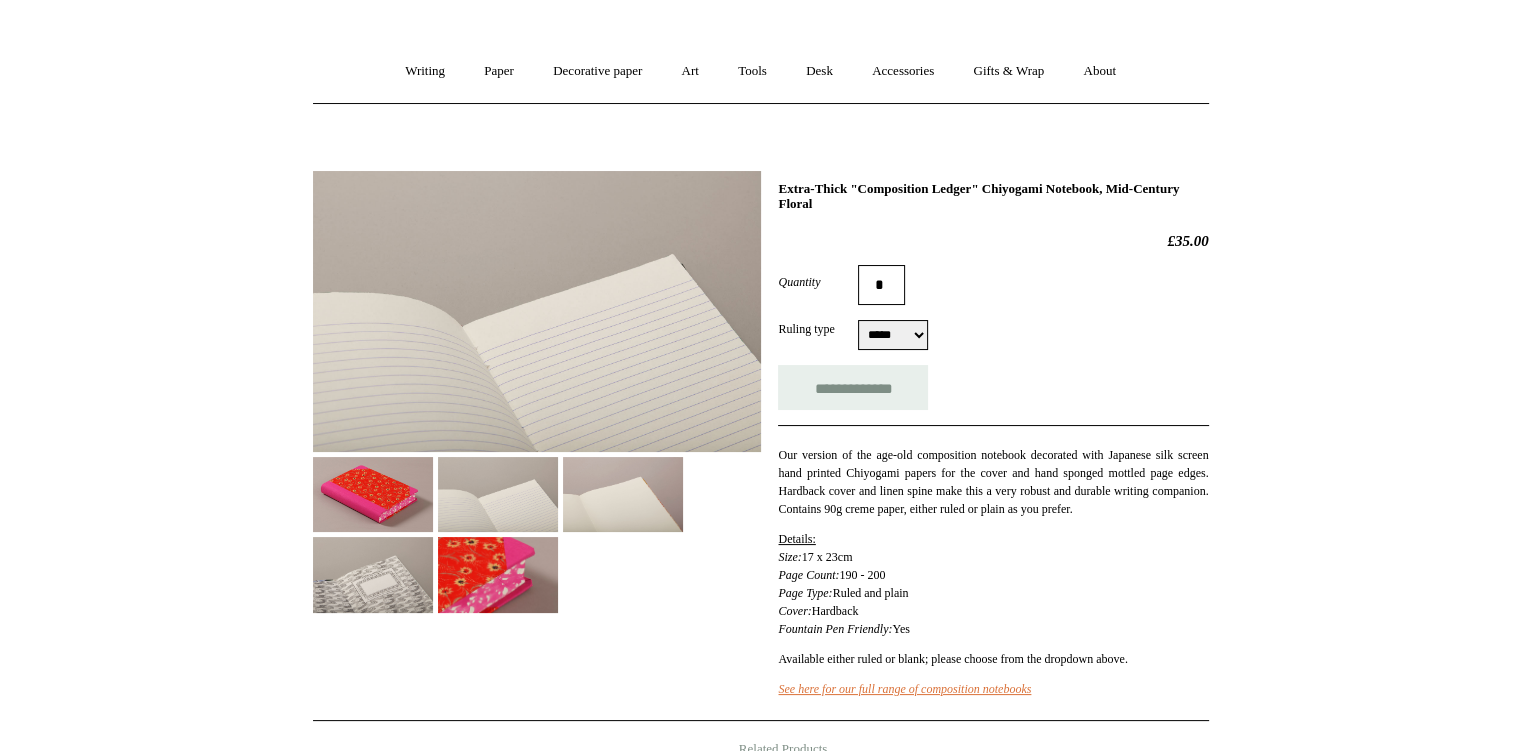 click at bounding box center (623, 494) 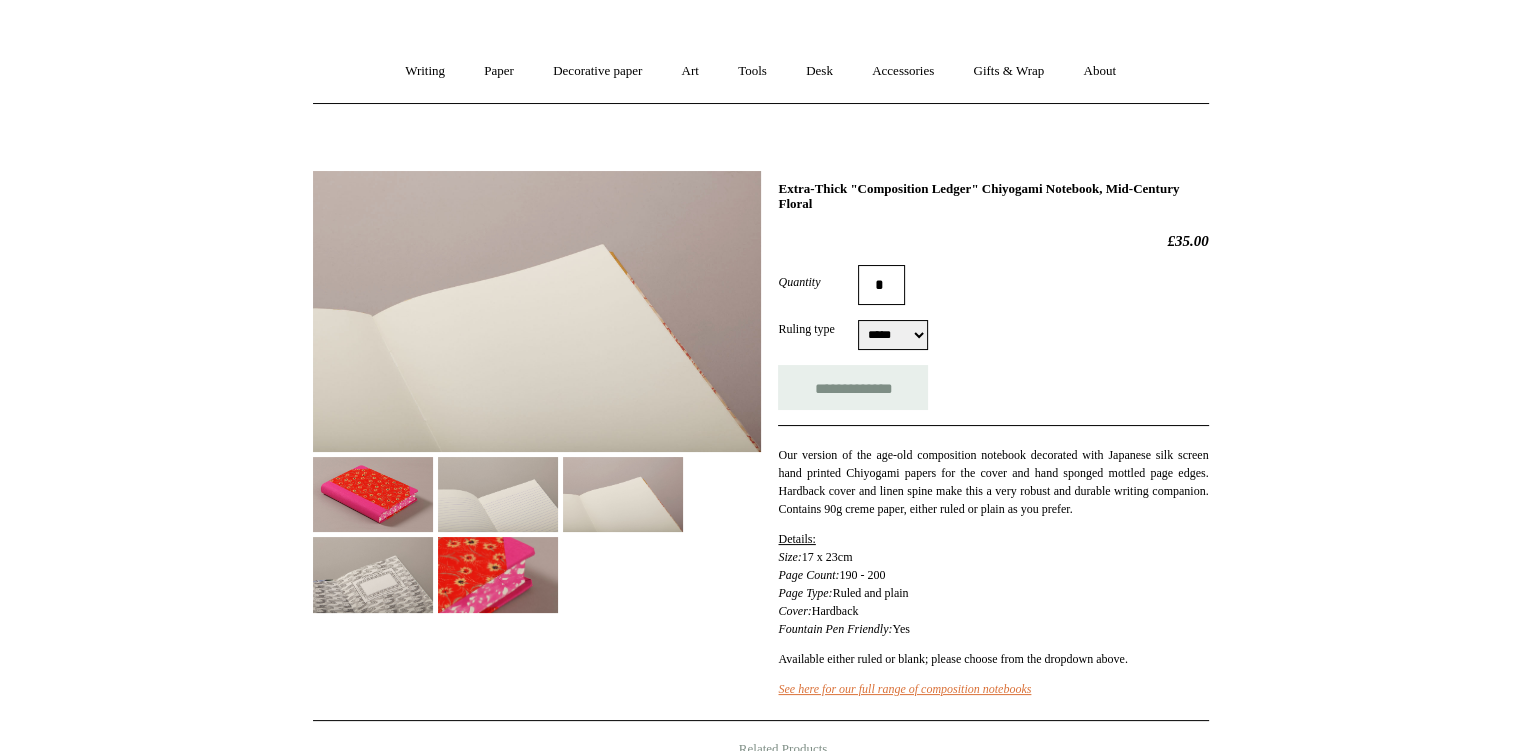 click at bounding box center (498, 574) 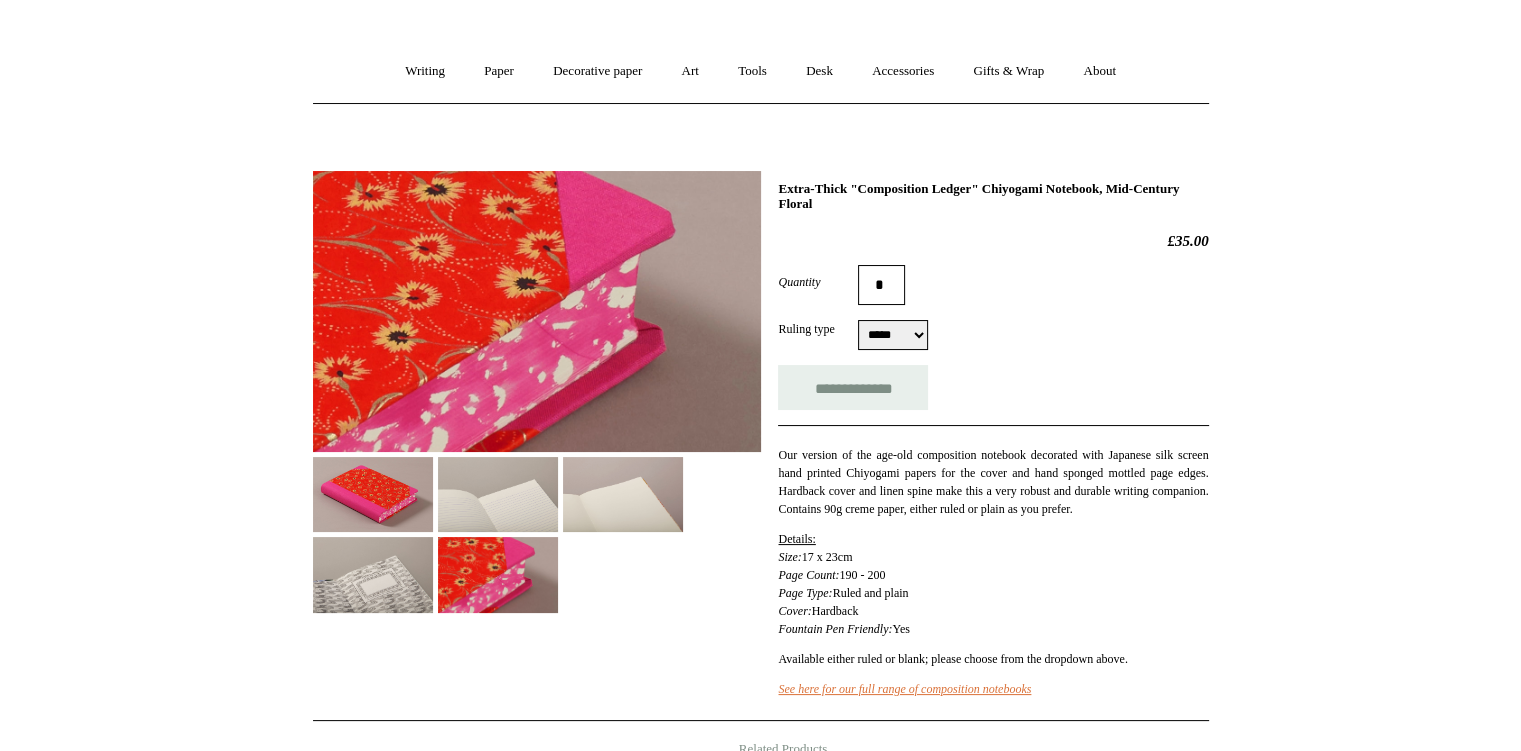 click at bounding box center [373, 574] 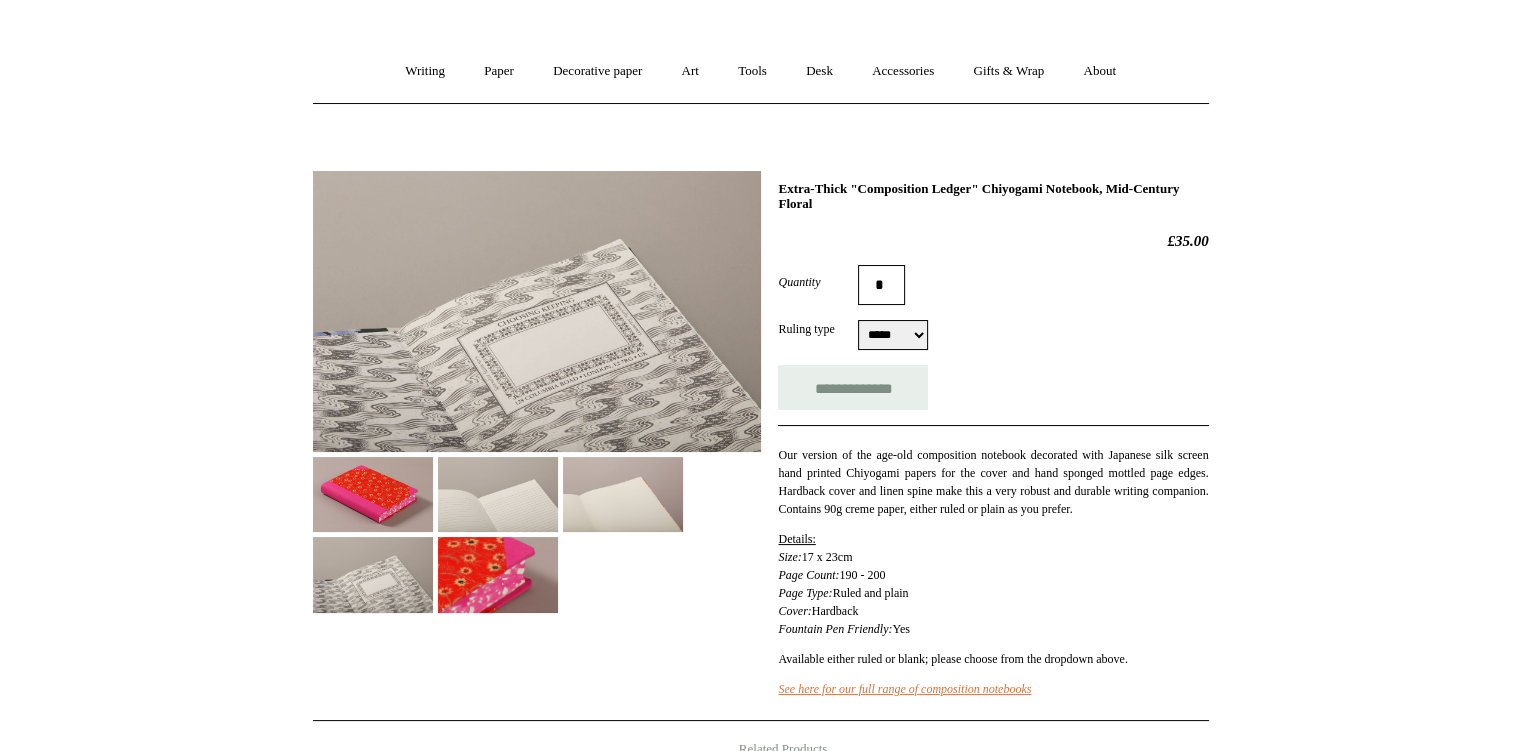 click at bounding box center (373, 494) 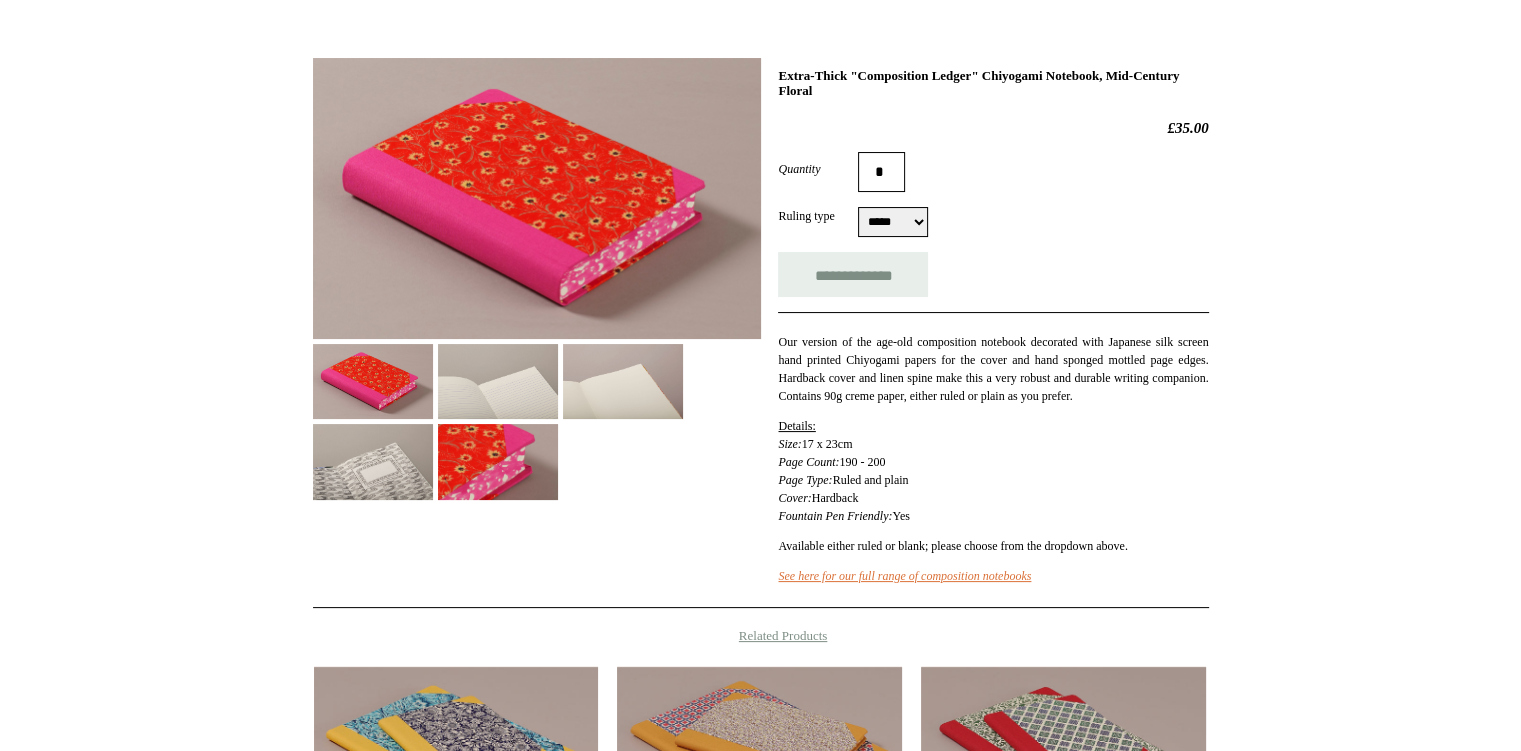 scroll, scrollTop: 0, scrollLeft: 0, axis: both 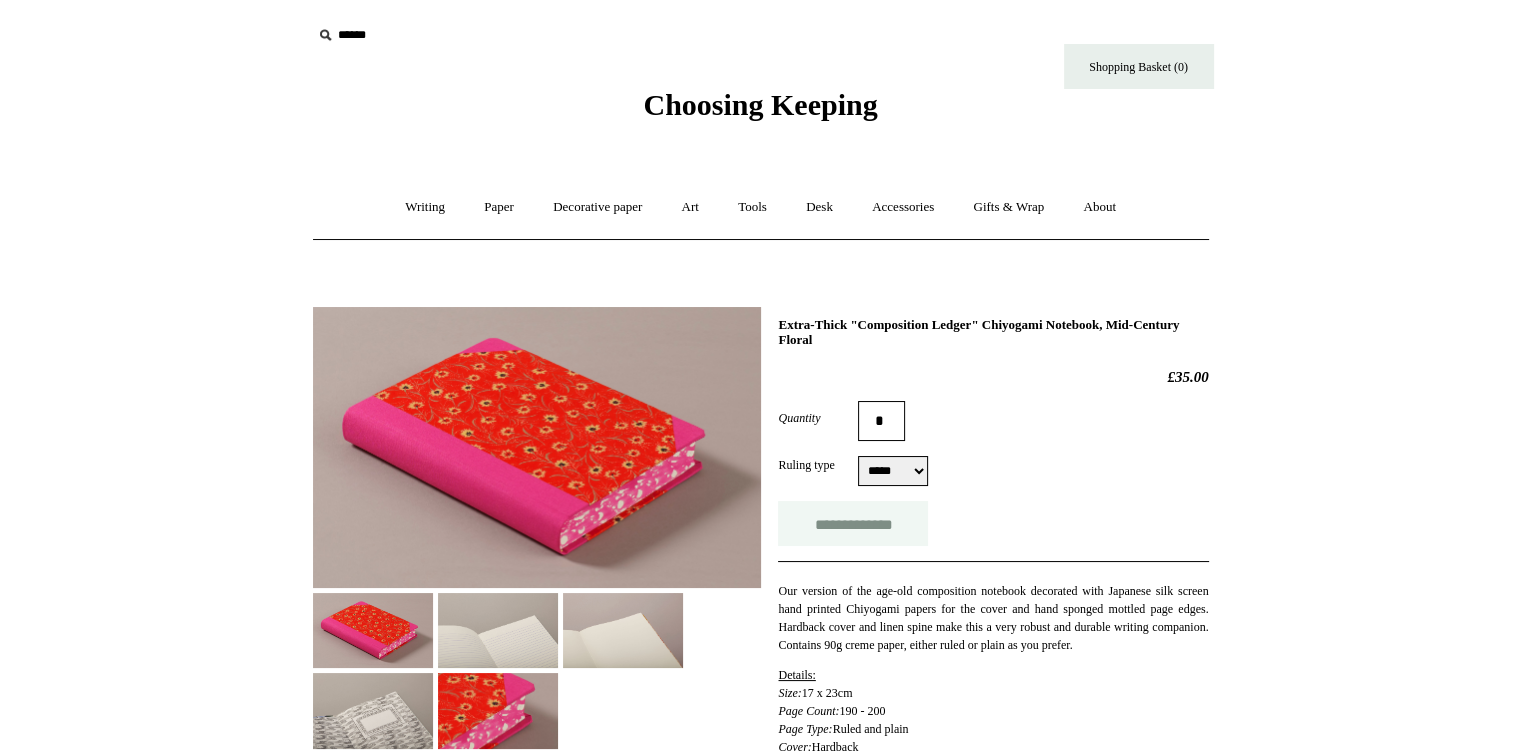 click on "**********" at bounding box center [853, 523] 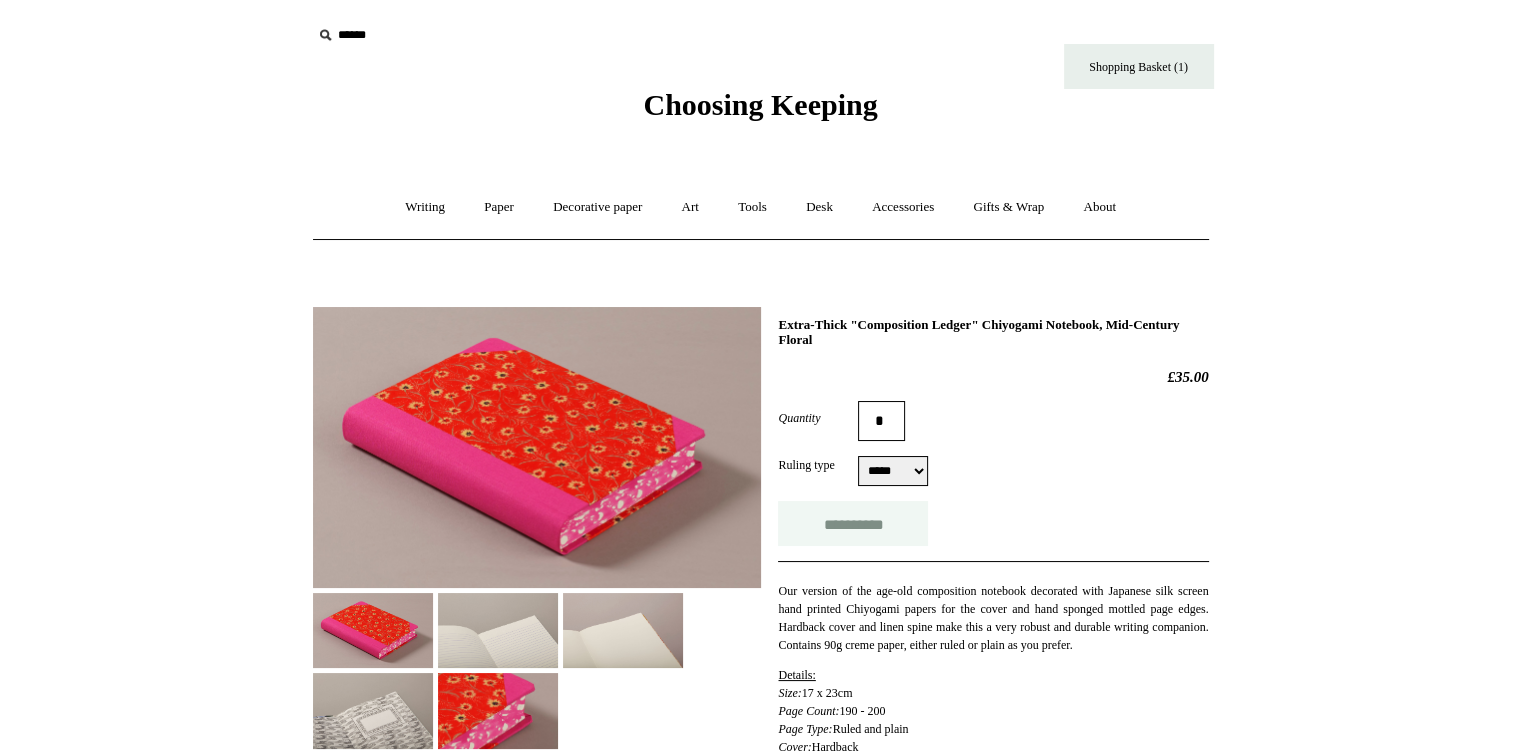 type on "**********" 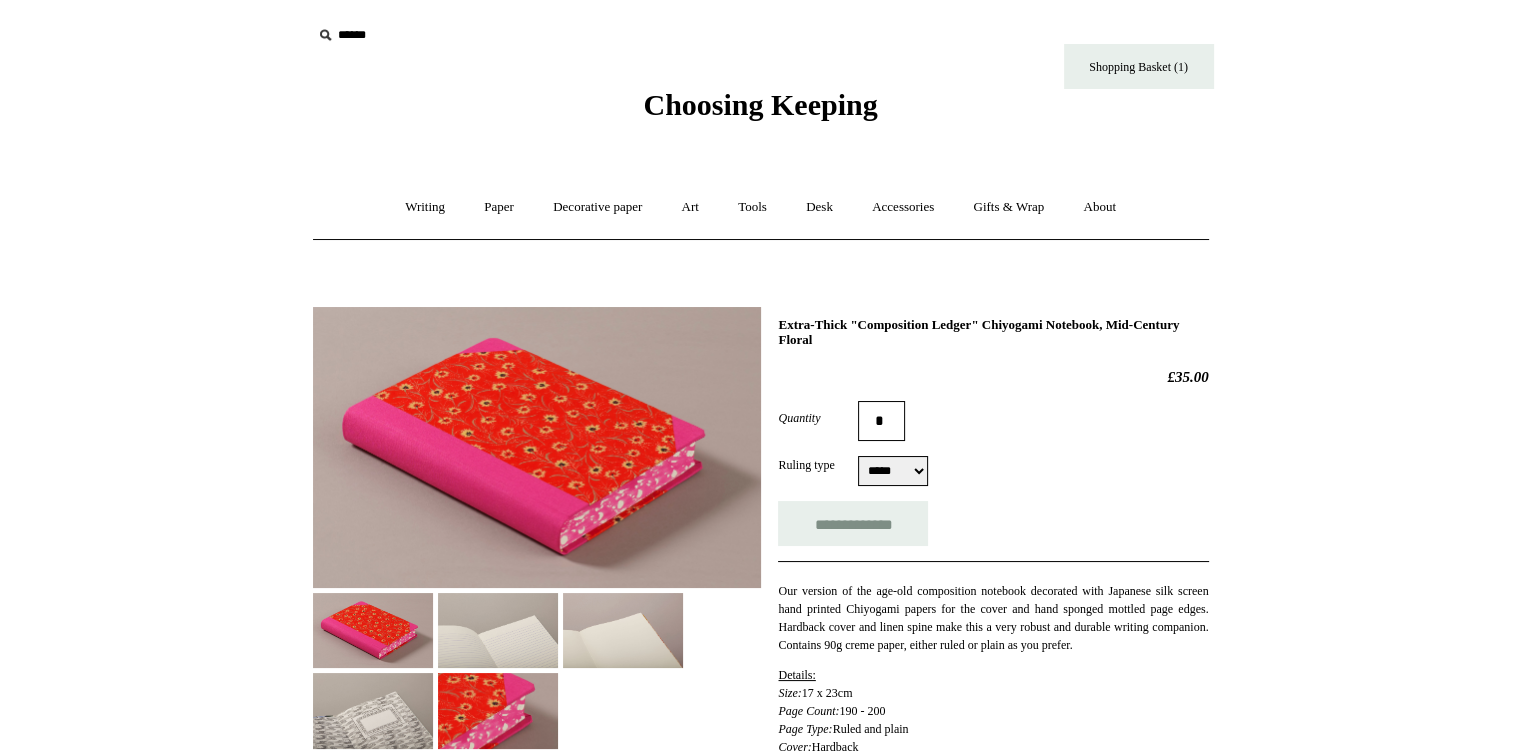 scroll, scrollTop: 0, scrollLeft: 0, axis: both 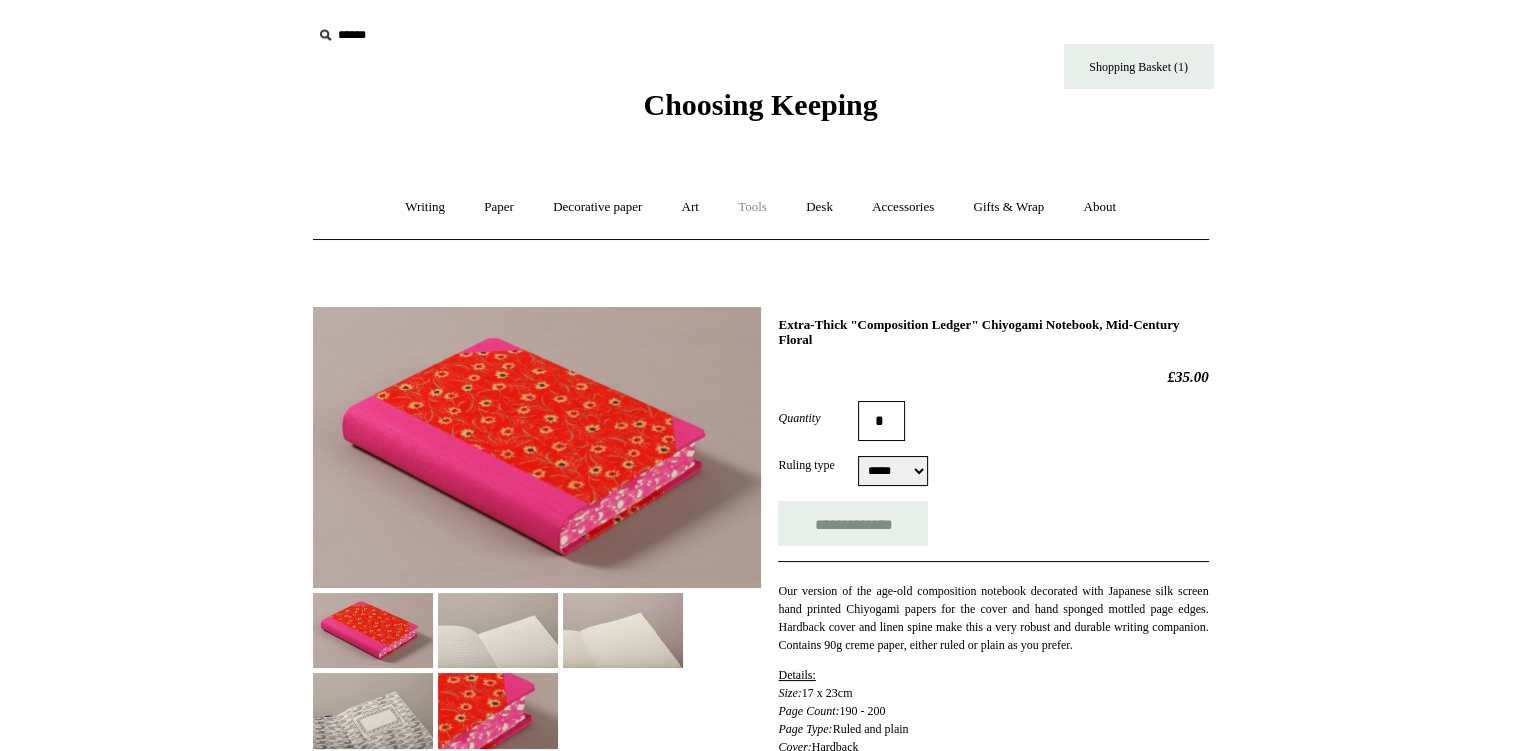 click on "Tools +" at bounding box center [752, 207] 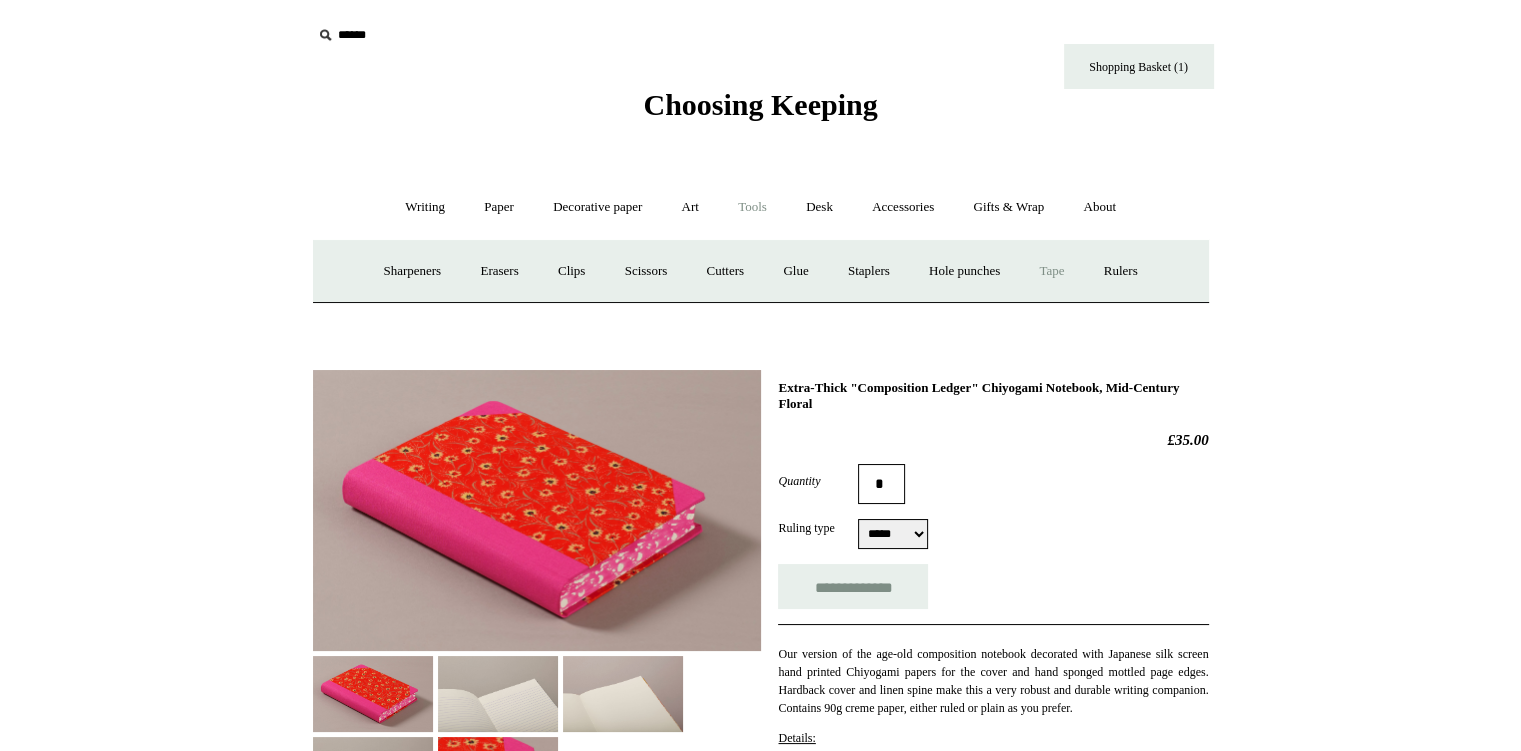 click on "Tape +" at bounding box center [1051, 271] 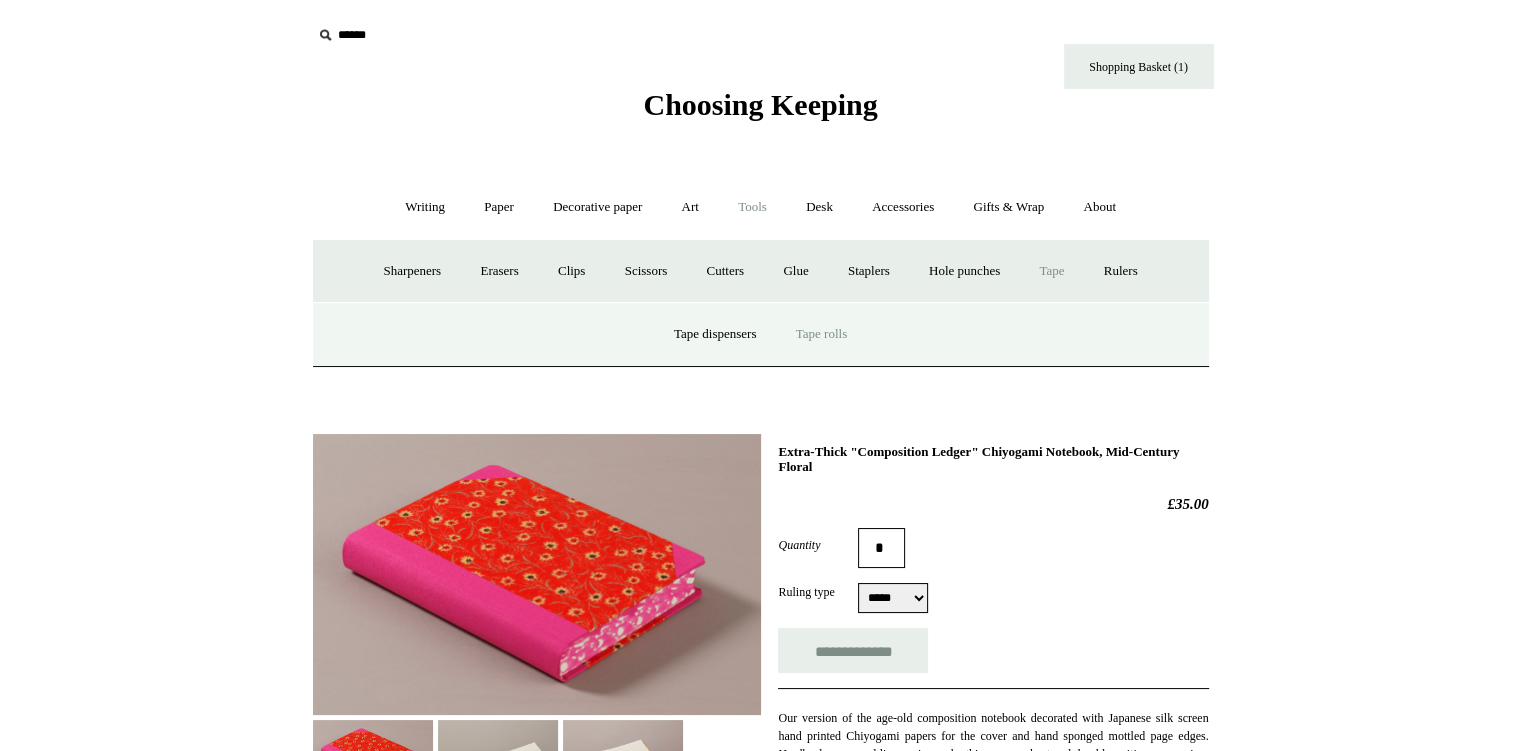 click on "Tape rolls" at bounding box center [821, 334] 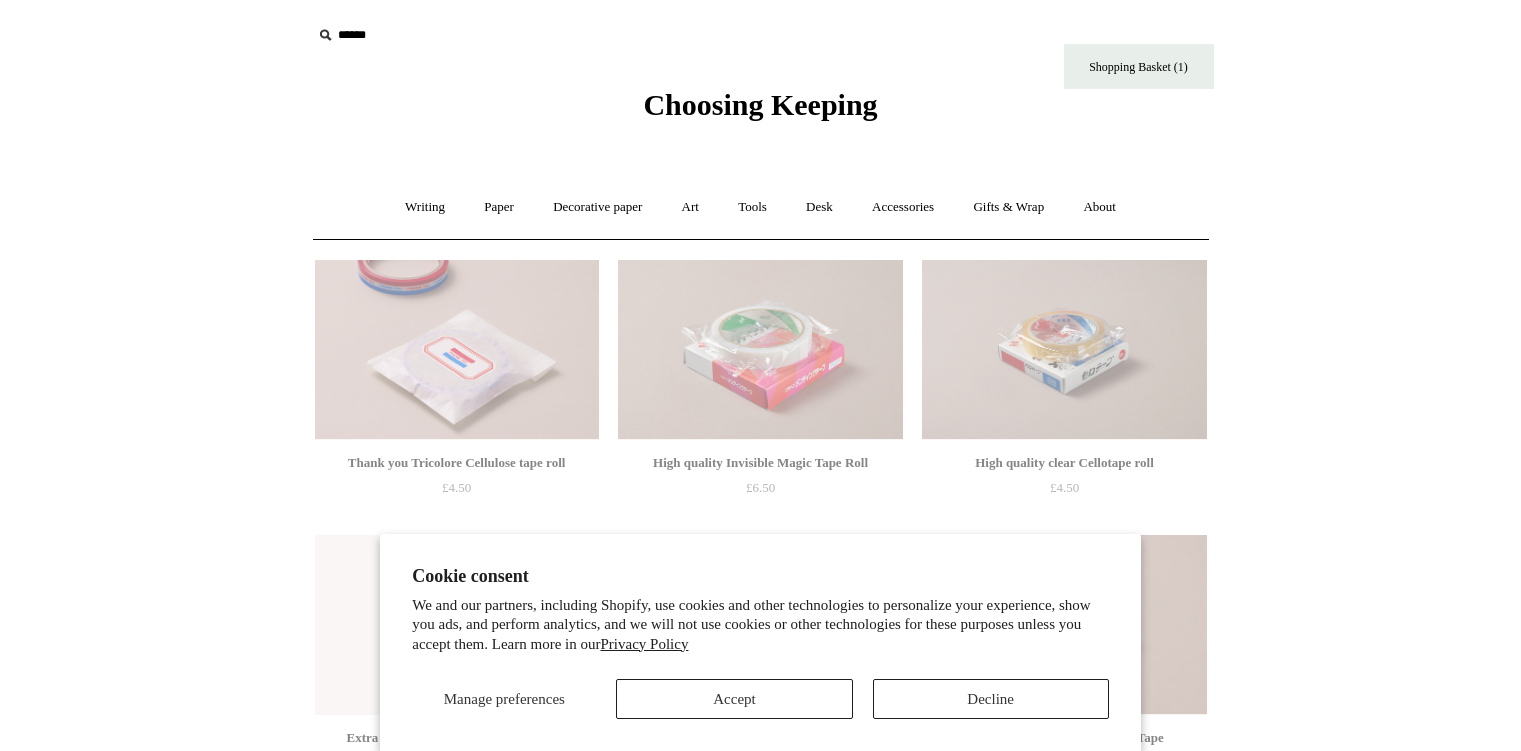 scroll, scrollTop: 0, scrollLeft: 0, axis: both 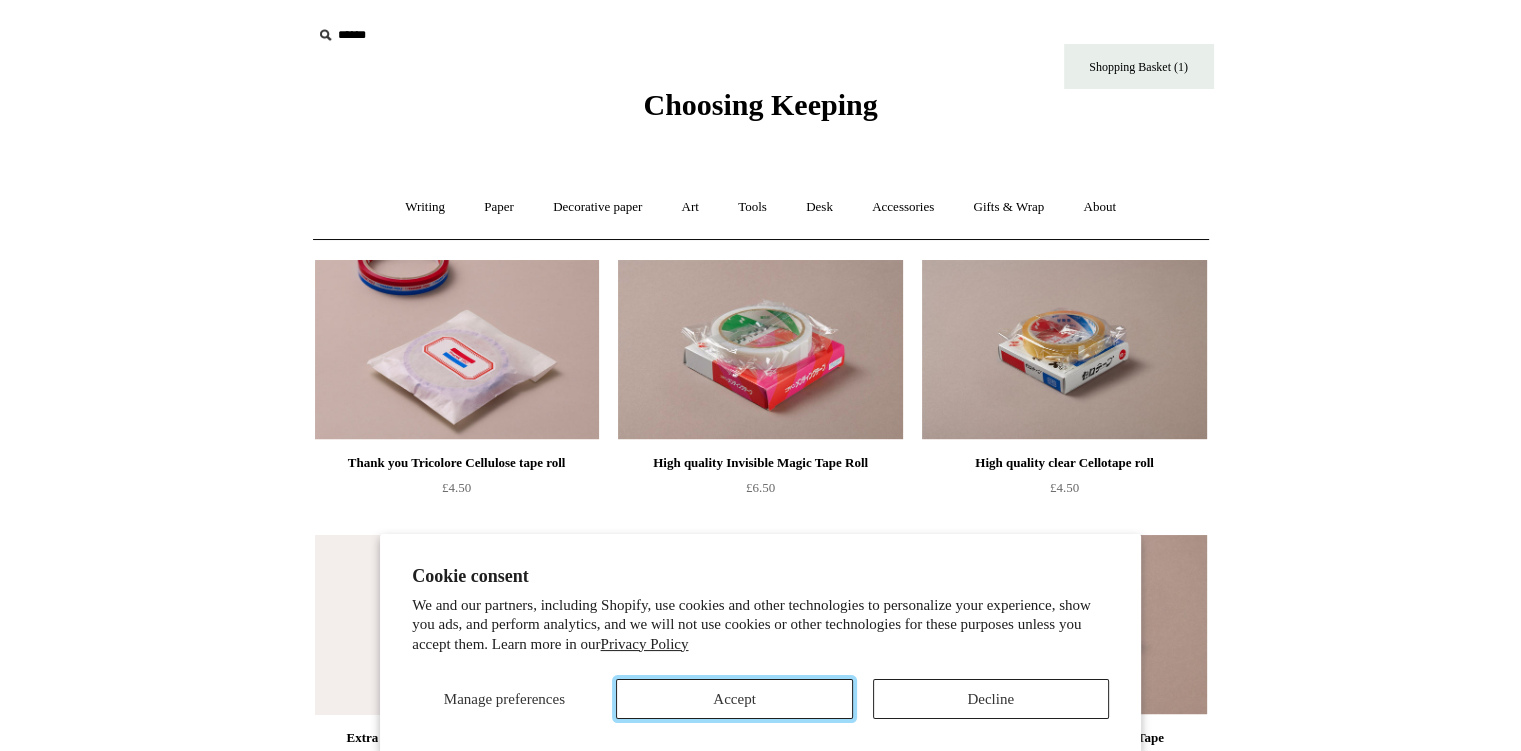 click on "Accept" at bounding box center [734, 699] 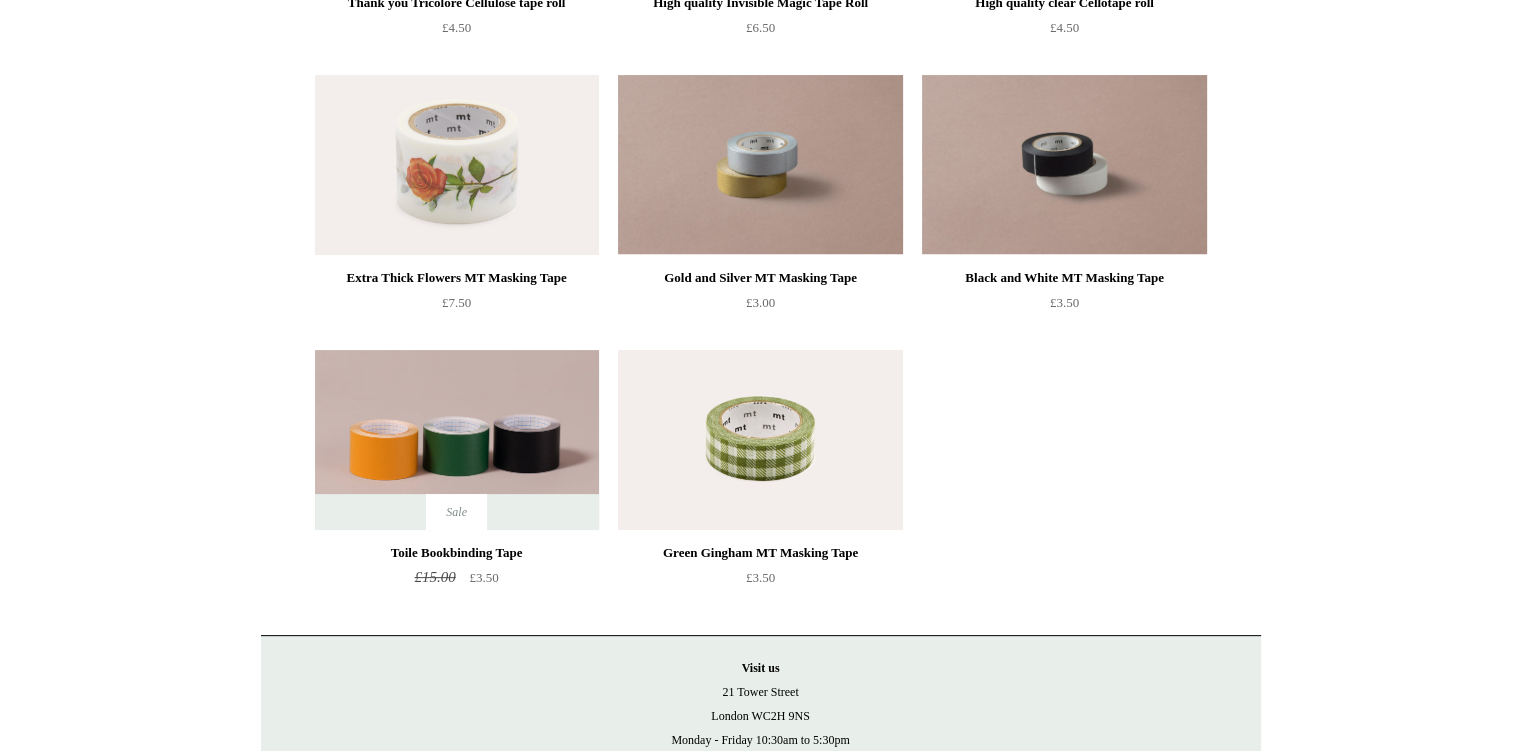 scroll, scrollTop: 0, scrollLeft: 0, axis: both 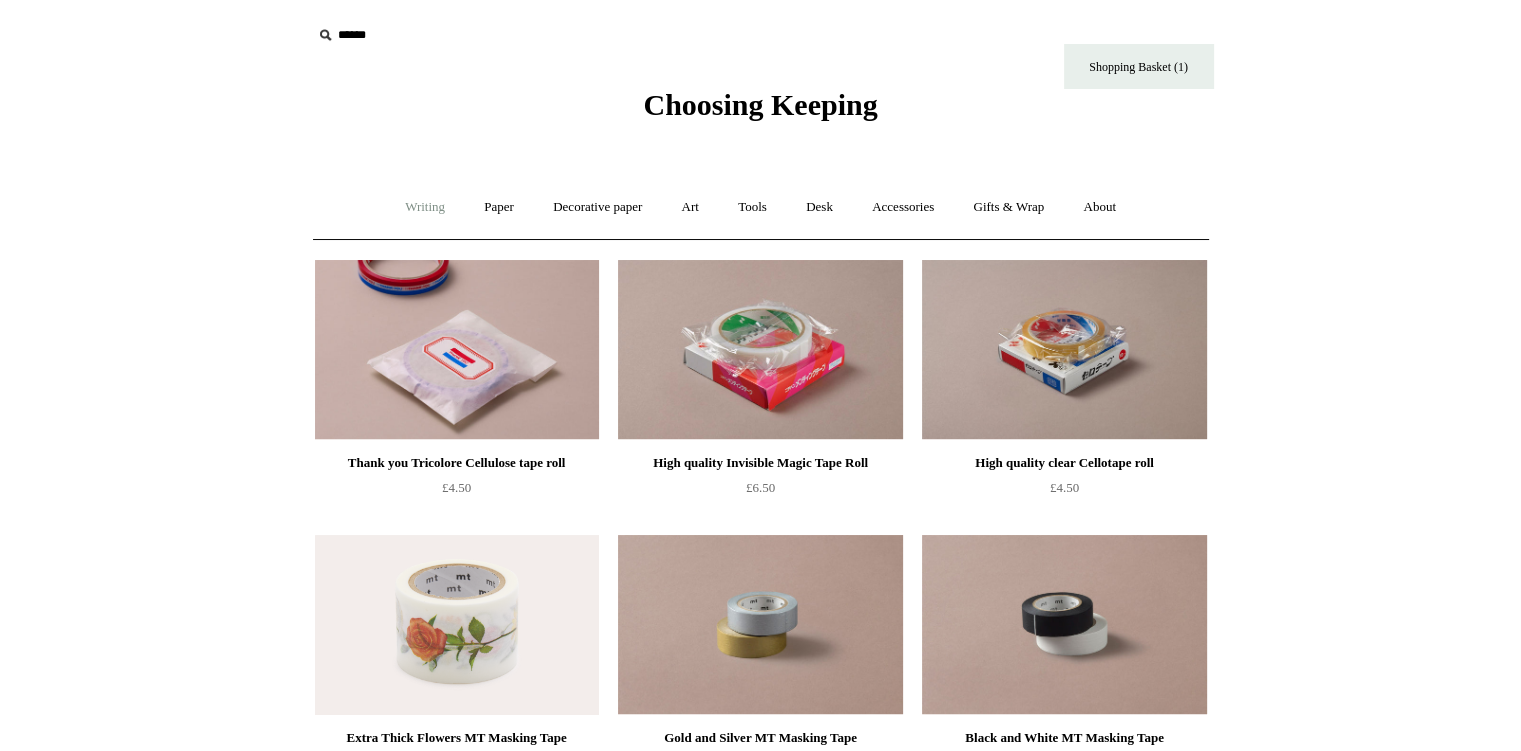 click on "Writing +" at bounding box center [425, 207] 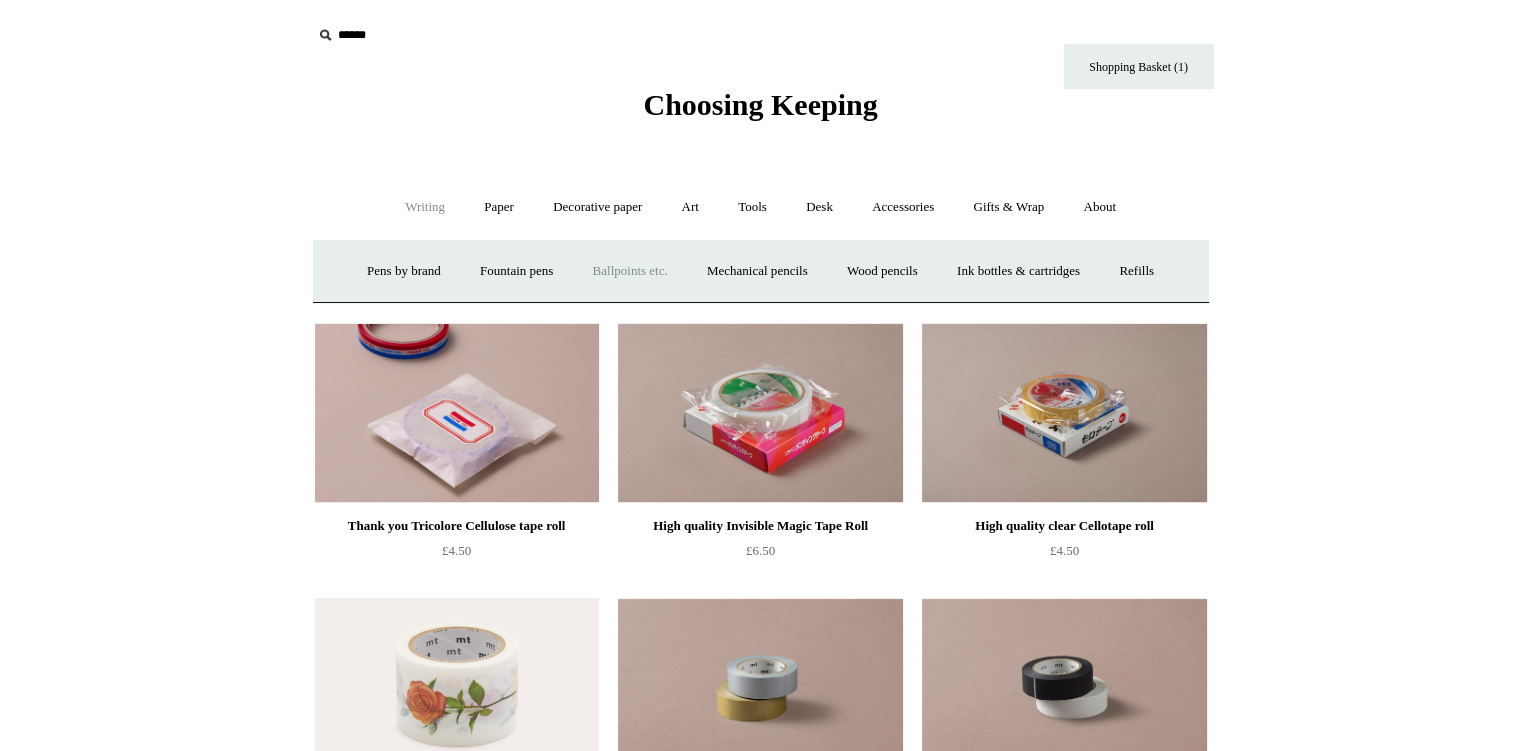 click on "Ballpoints etc. +" at bounding box center [630, 271] 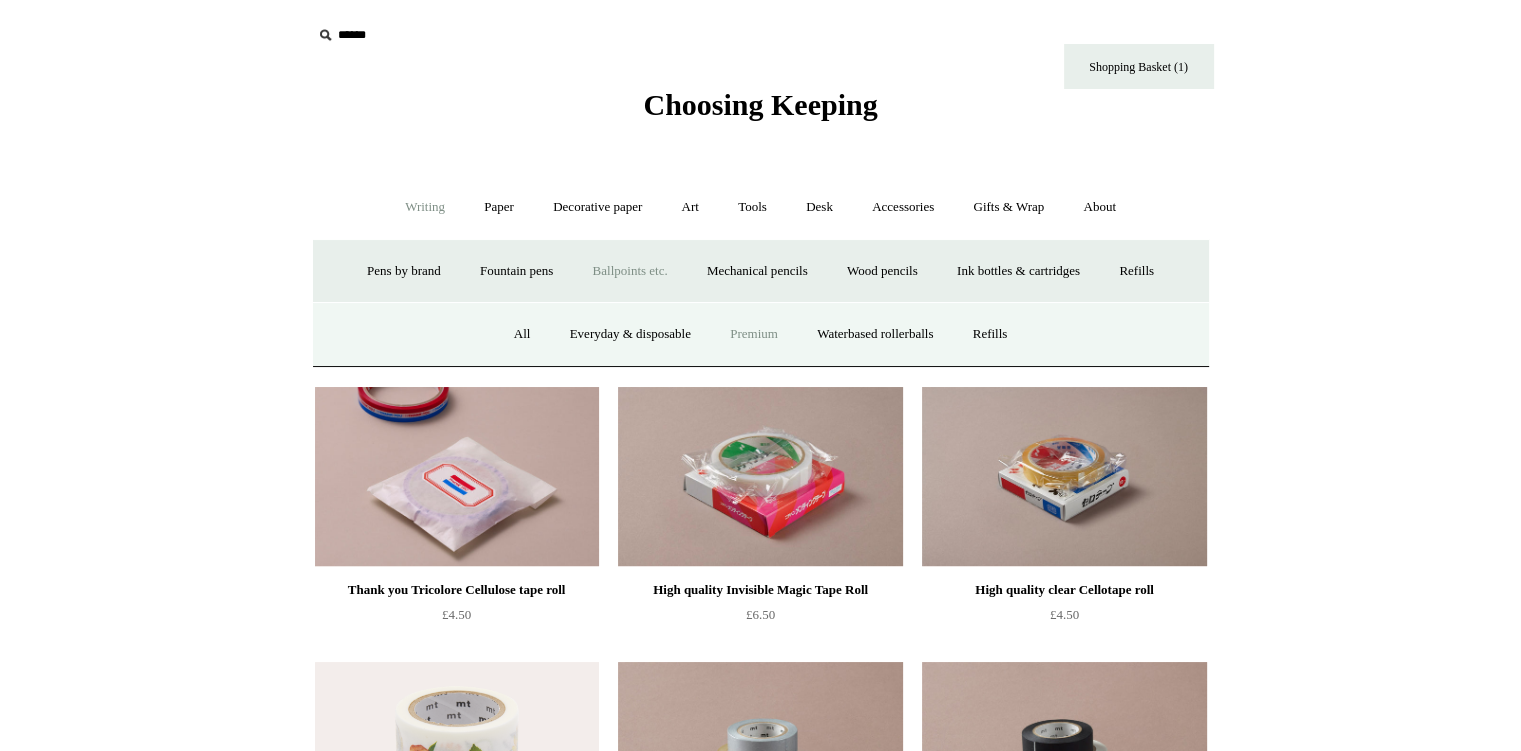 click on "Premium" at bounding box center (754, 334) 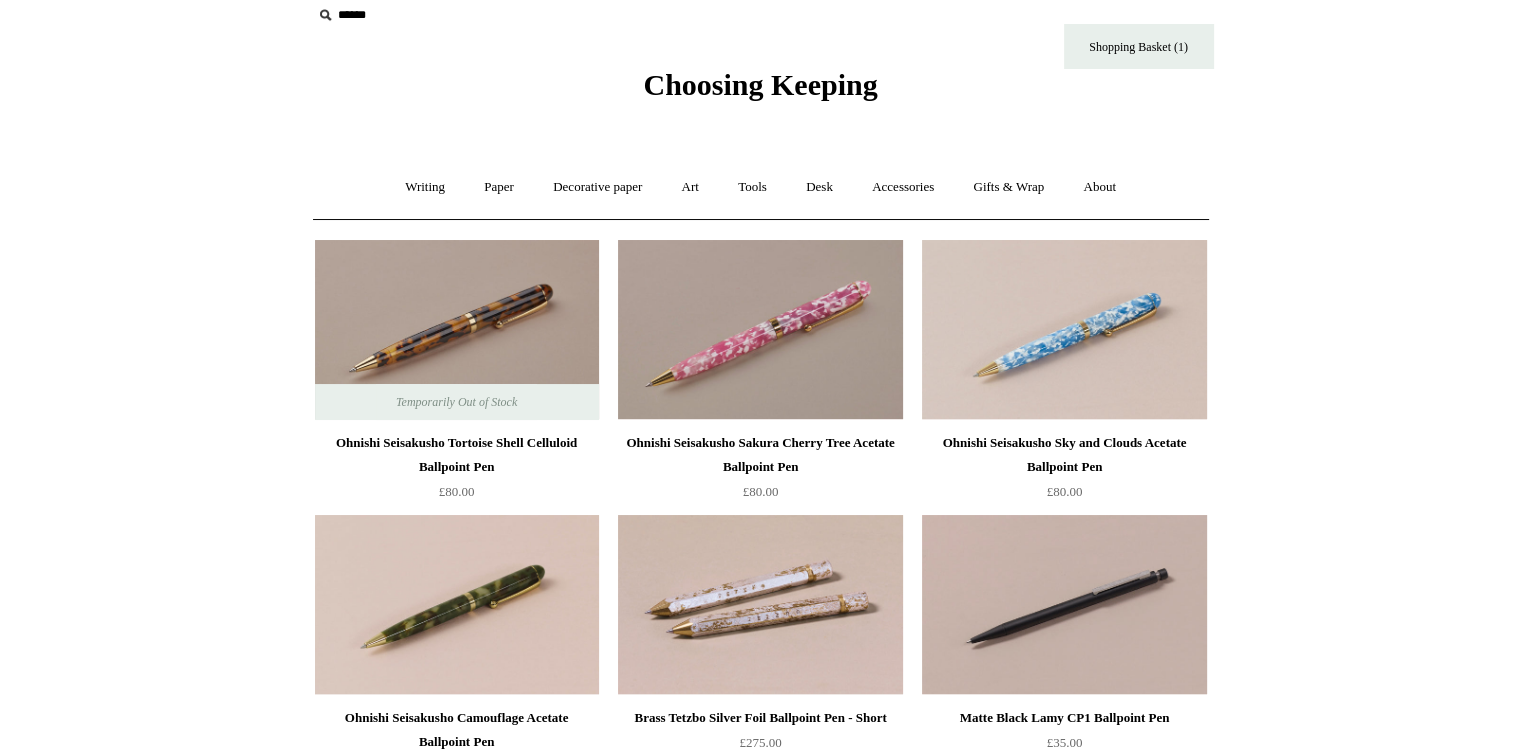 scroll, scrollTop: 0, scrollLeft: 0, axis: both 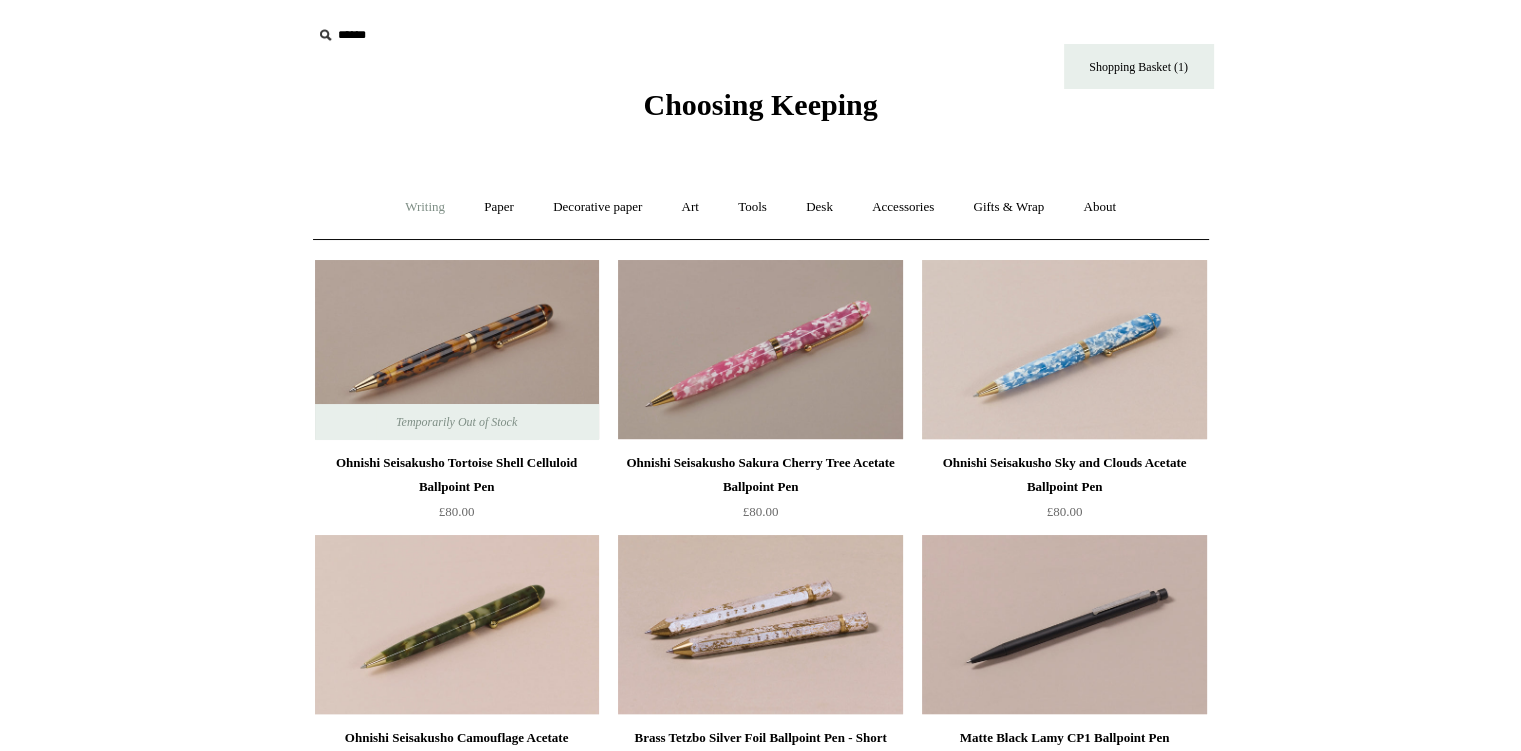 click on "Writing +" at bounding box center [425, 207] 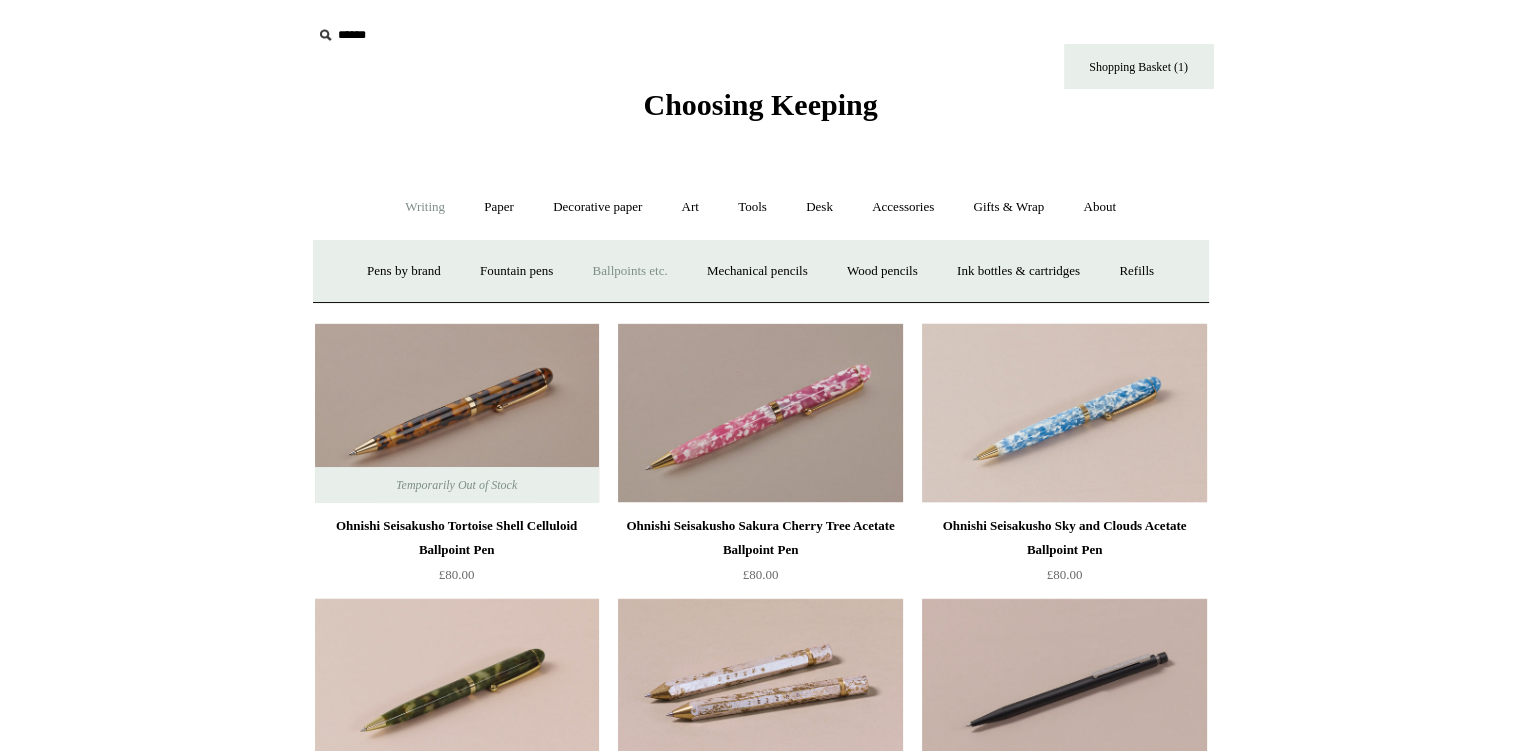 click on "Ballpoints etc. +" at bounding box center (630, 271) 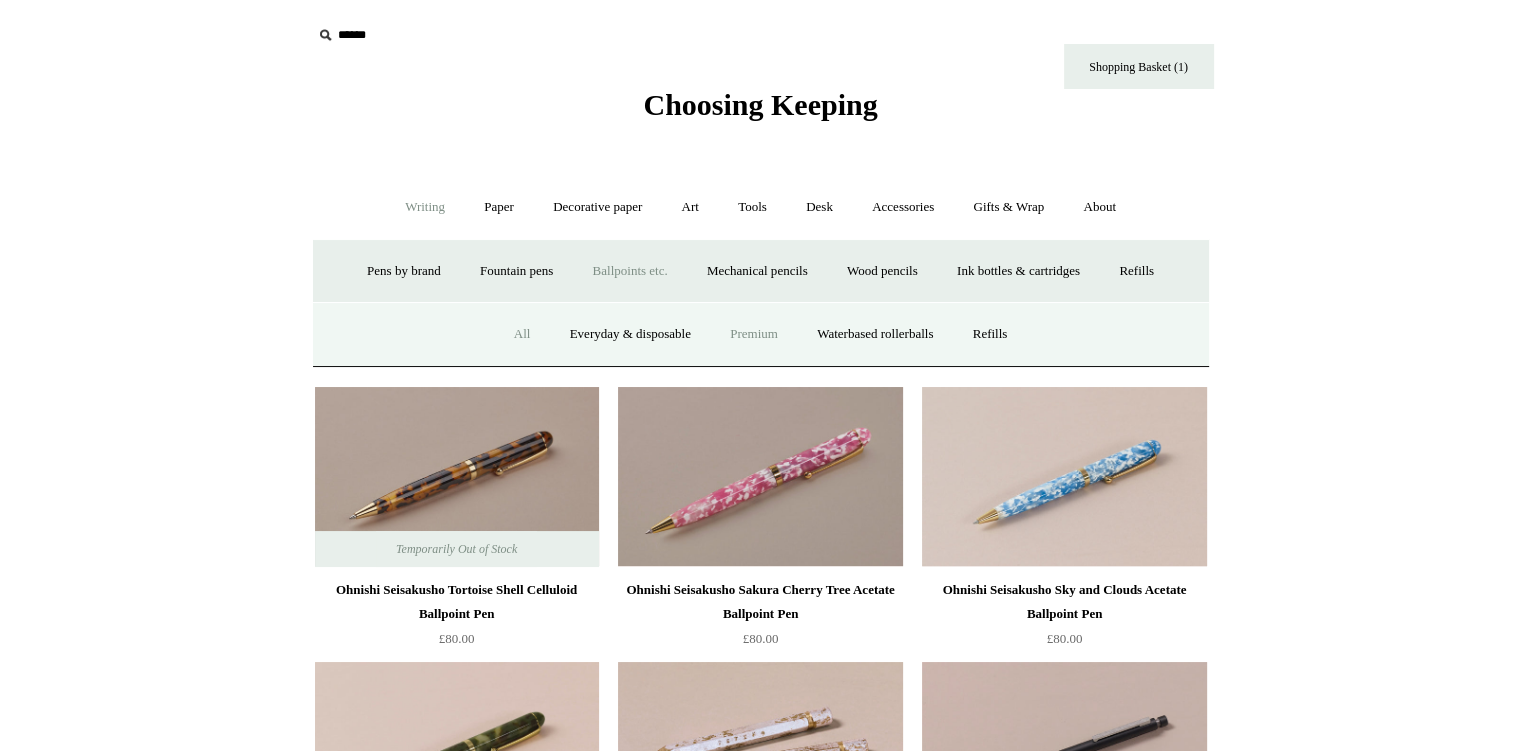 click on "All" at bounding box center (522, 334) 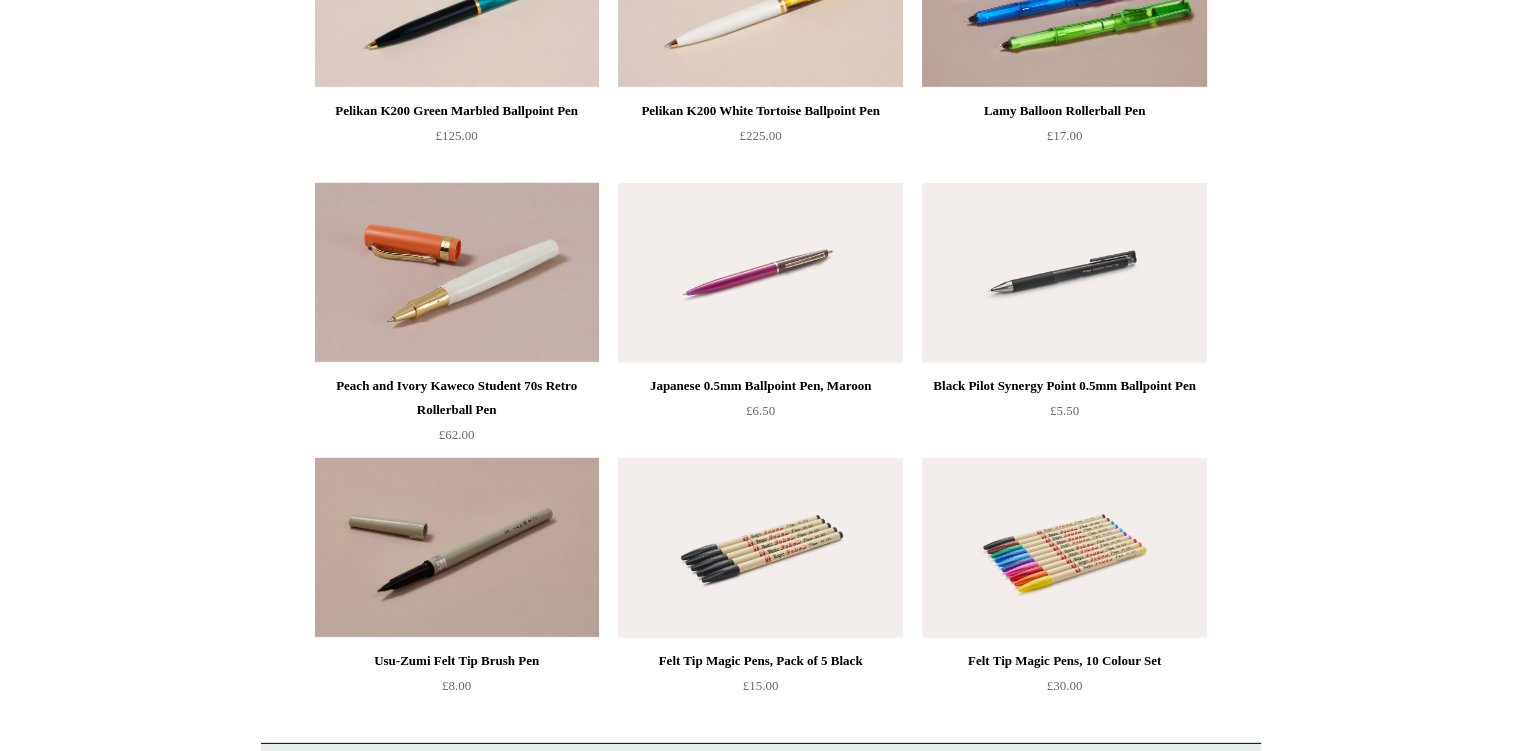 scroll, scrollTop: 5791, scrollLeft: 0, axis: vertical 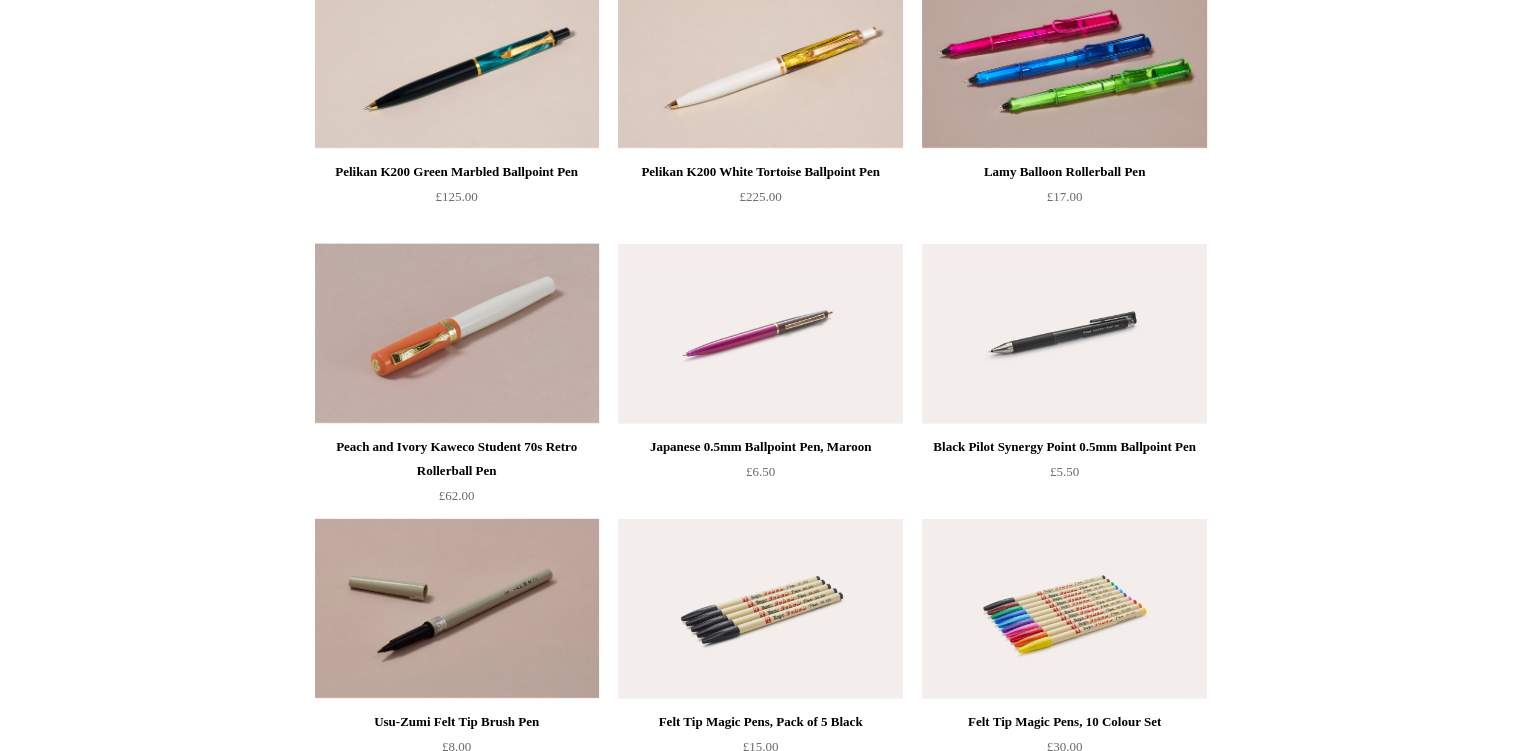 click at bounding box center [457, 334] 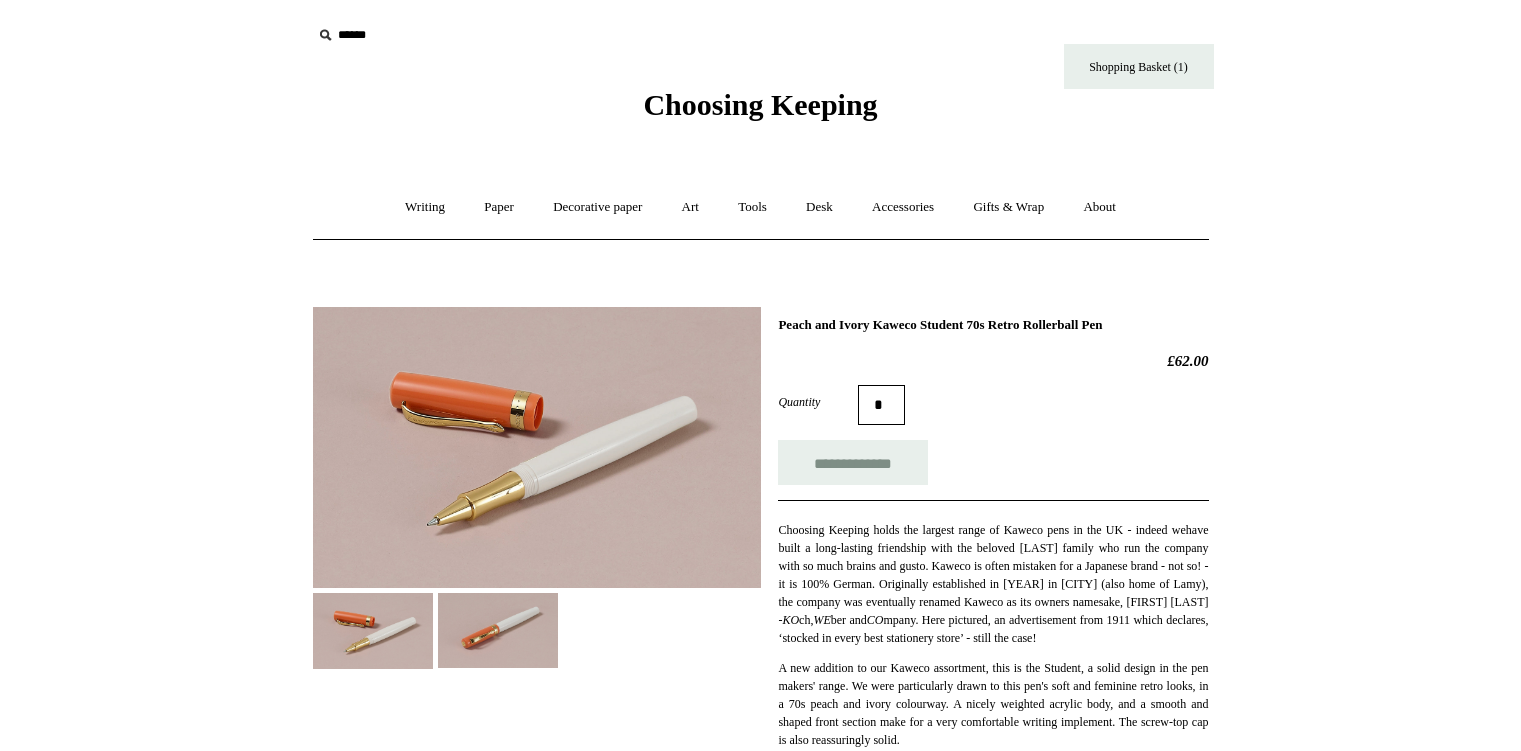 scroll, scrollTop: 0, scrollLeft: 0, axis: both 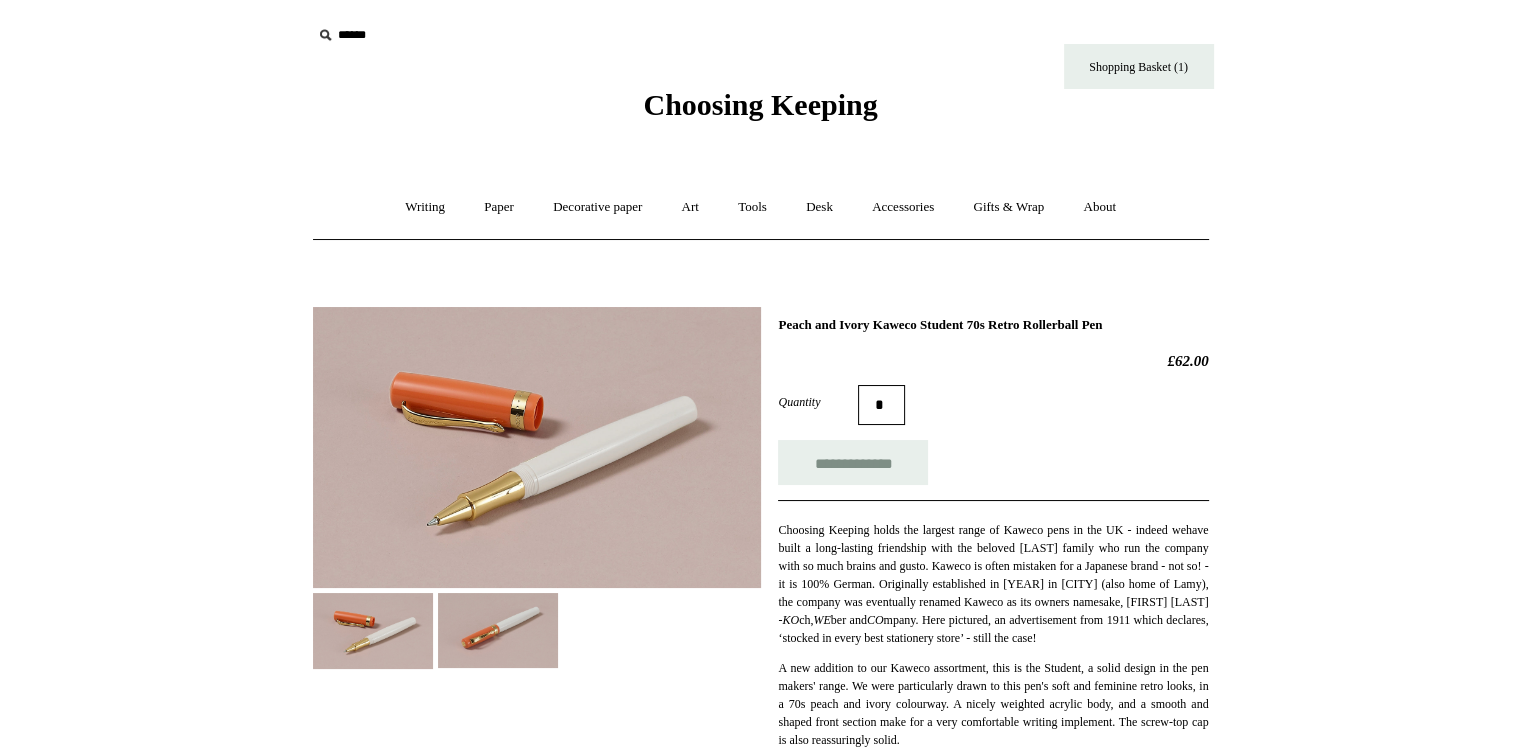 click at bounding box center [498, 630] 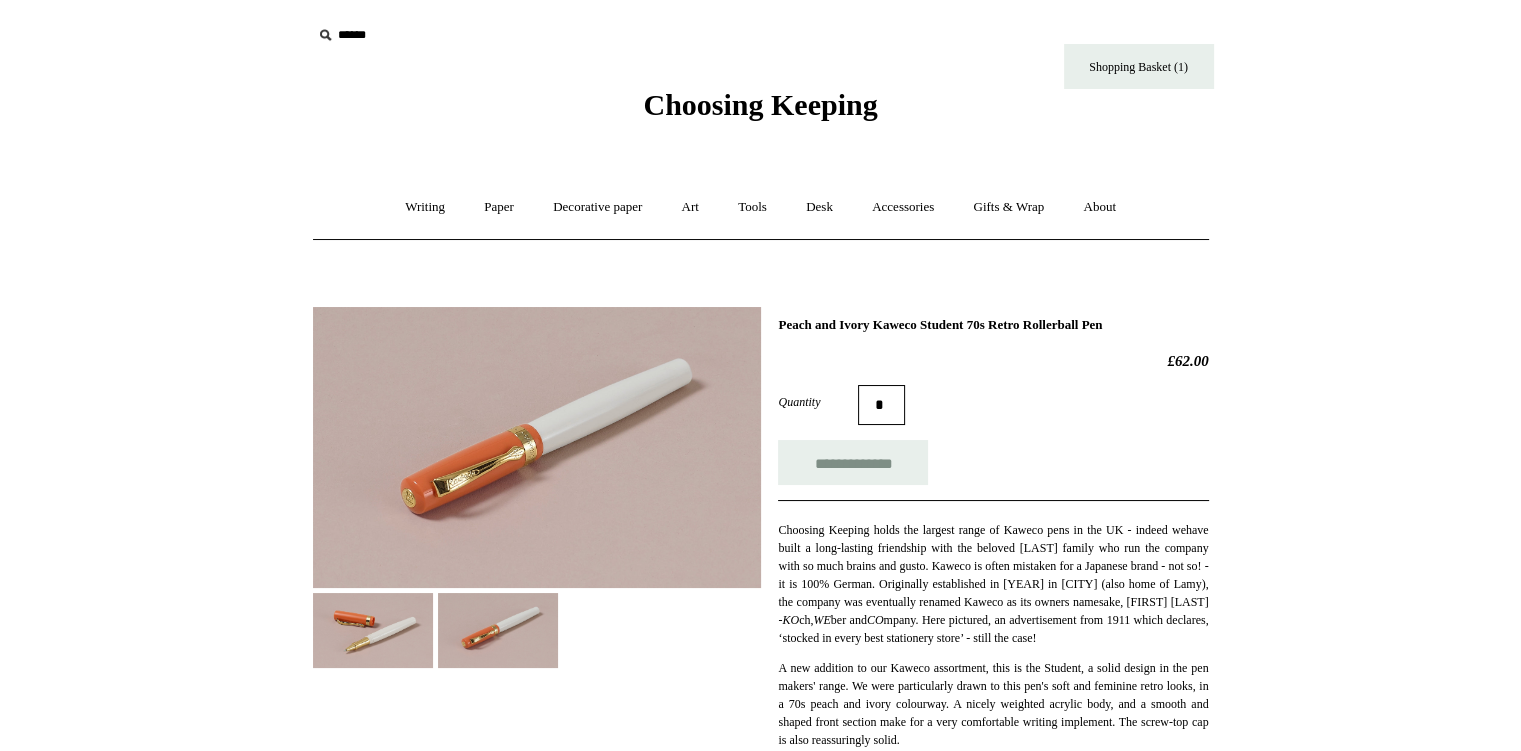 click at bounding box center [373, 630] 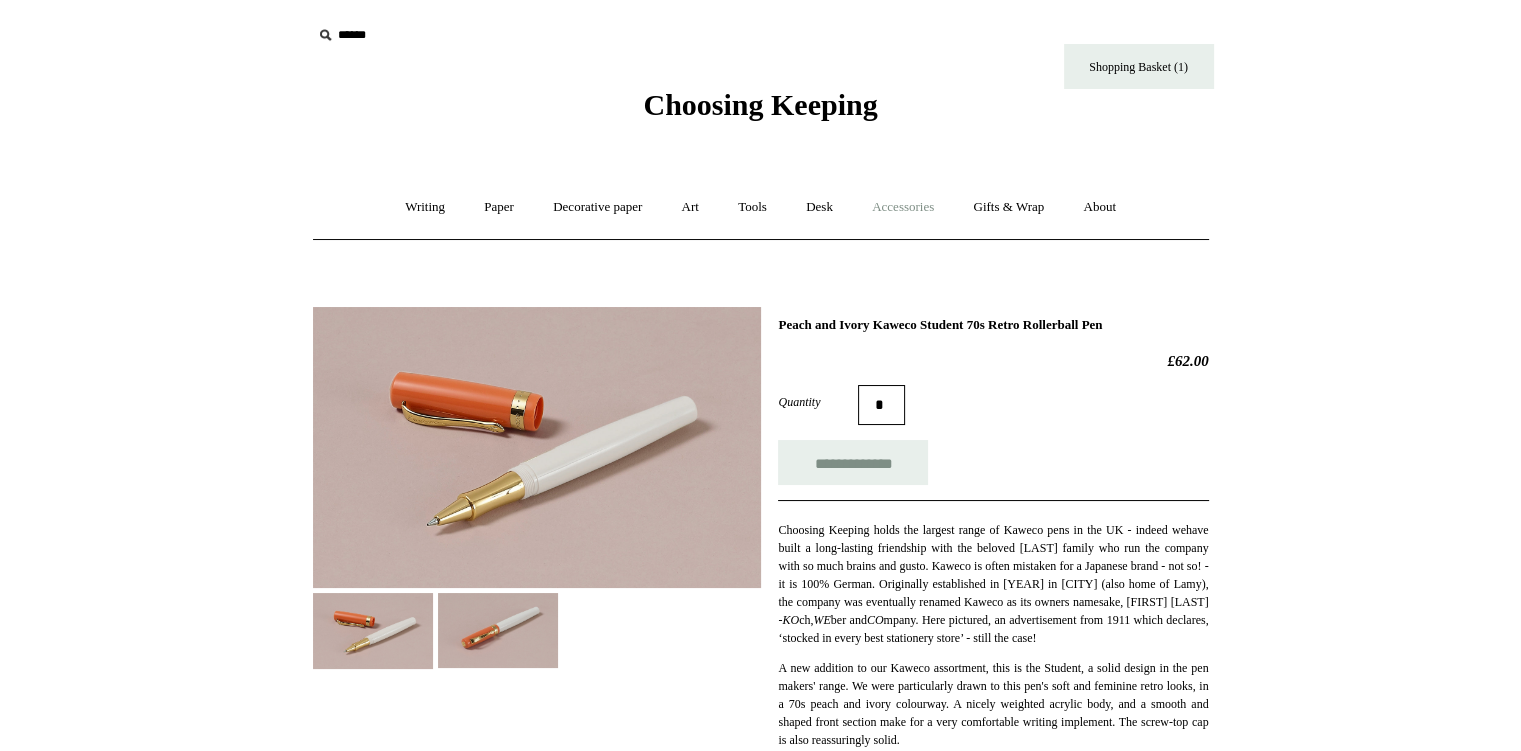 click on "Accessories +" at bounding box center [903, 207] 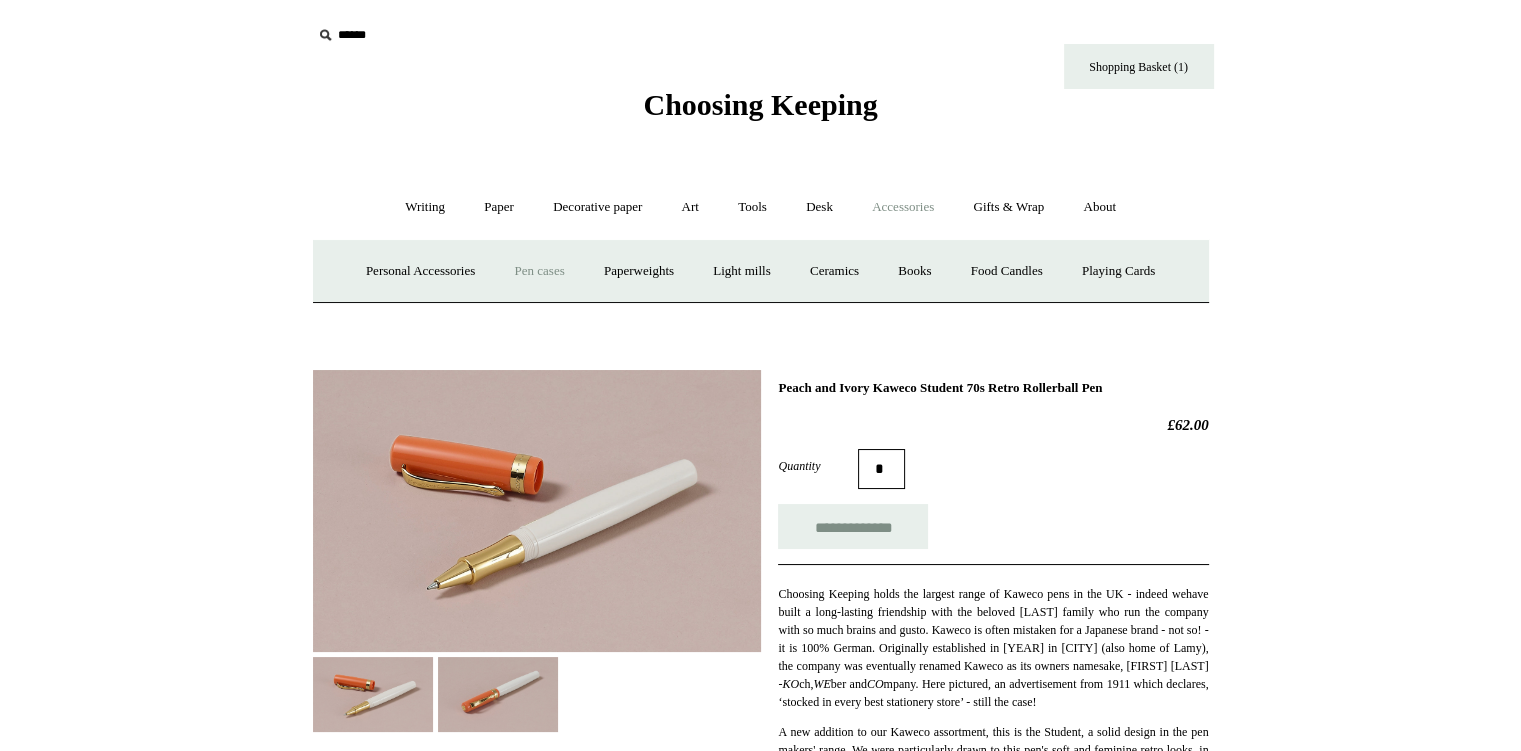 click on "Pen cases" at bounding box center (539, 271) 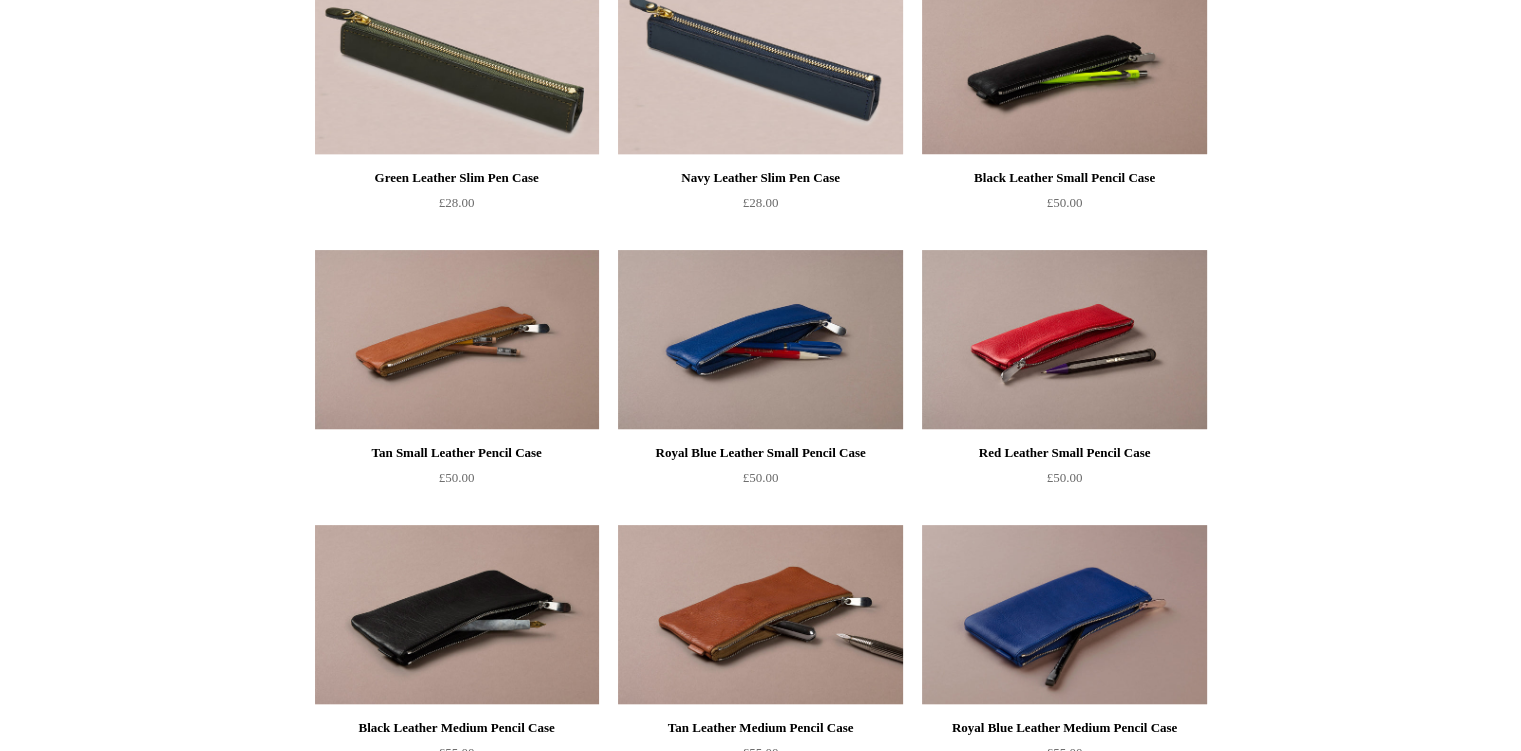 scroll, scrollTop: 0, scrollLeft: 0, axis: both 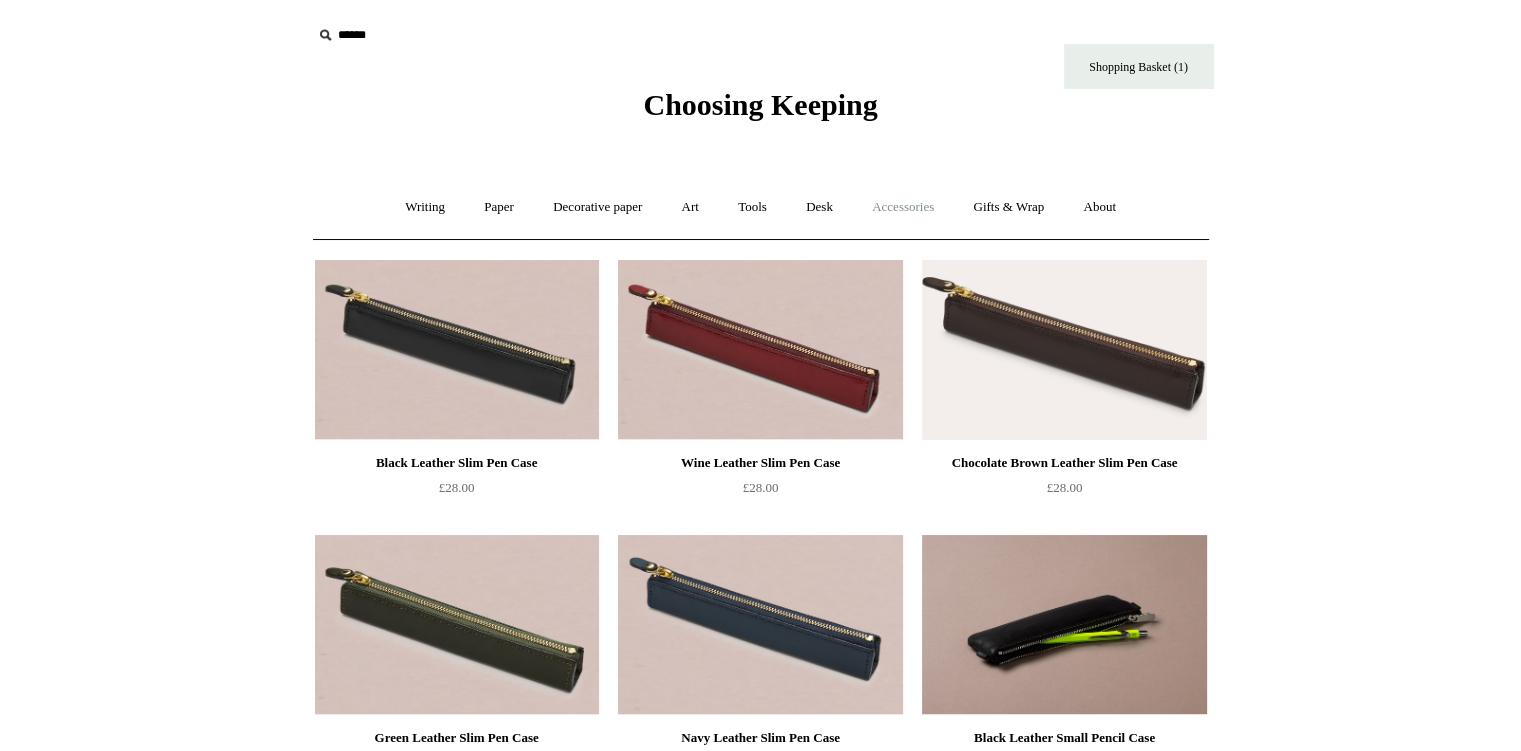 click on "Accessories +" at bounding box center [903, 207] 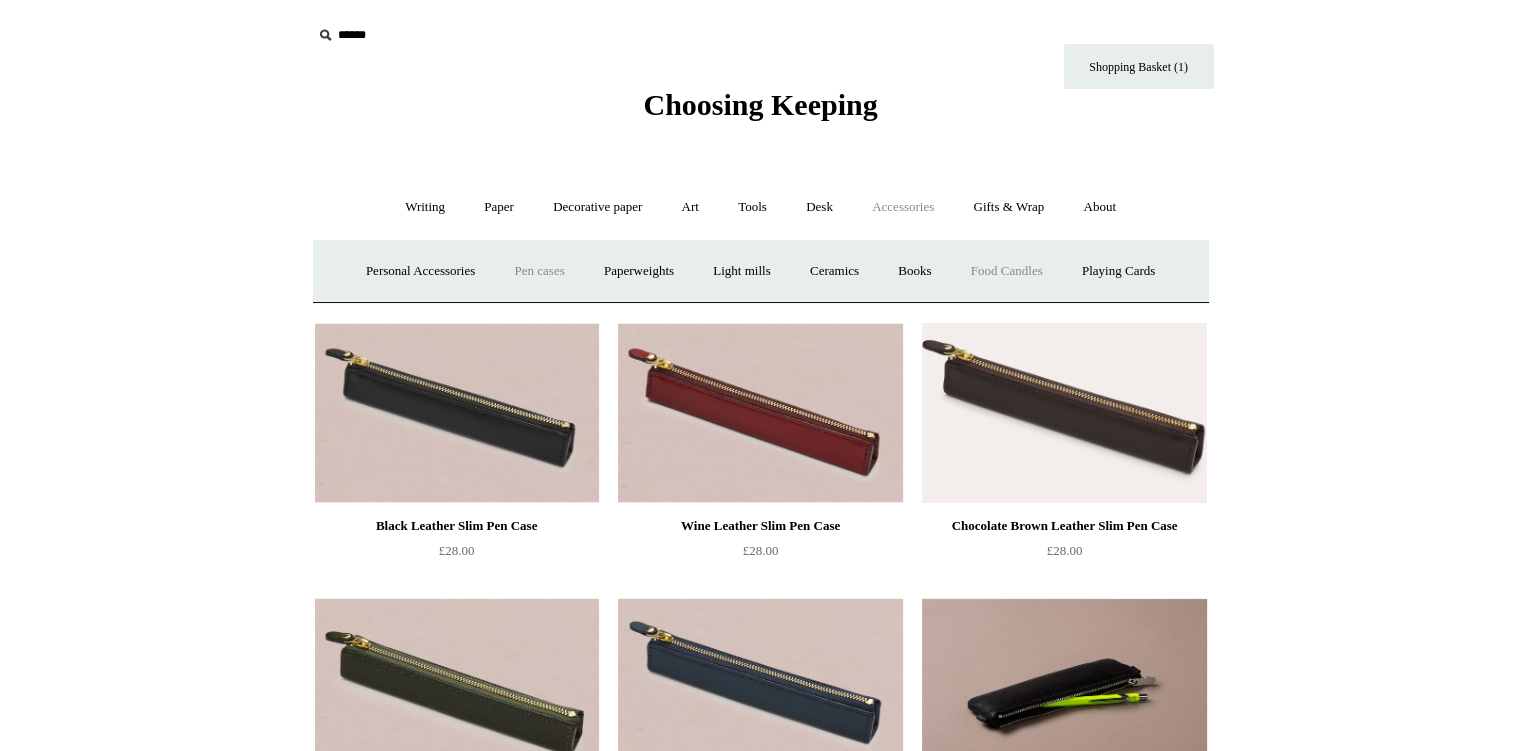 click on "Food Candles" at bounding box center (1007, 271) 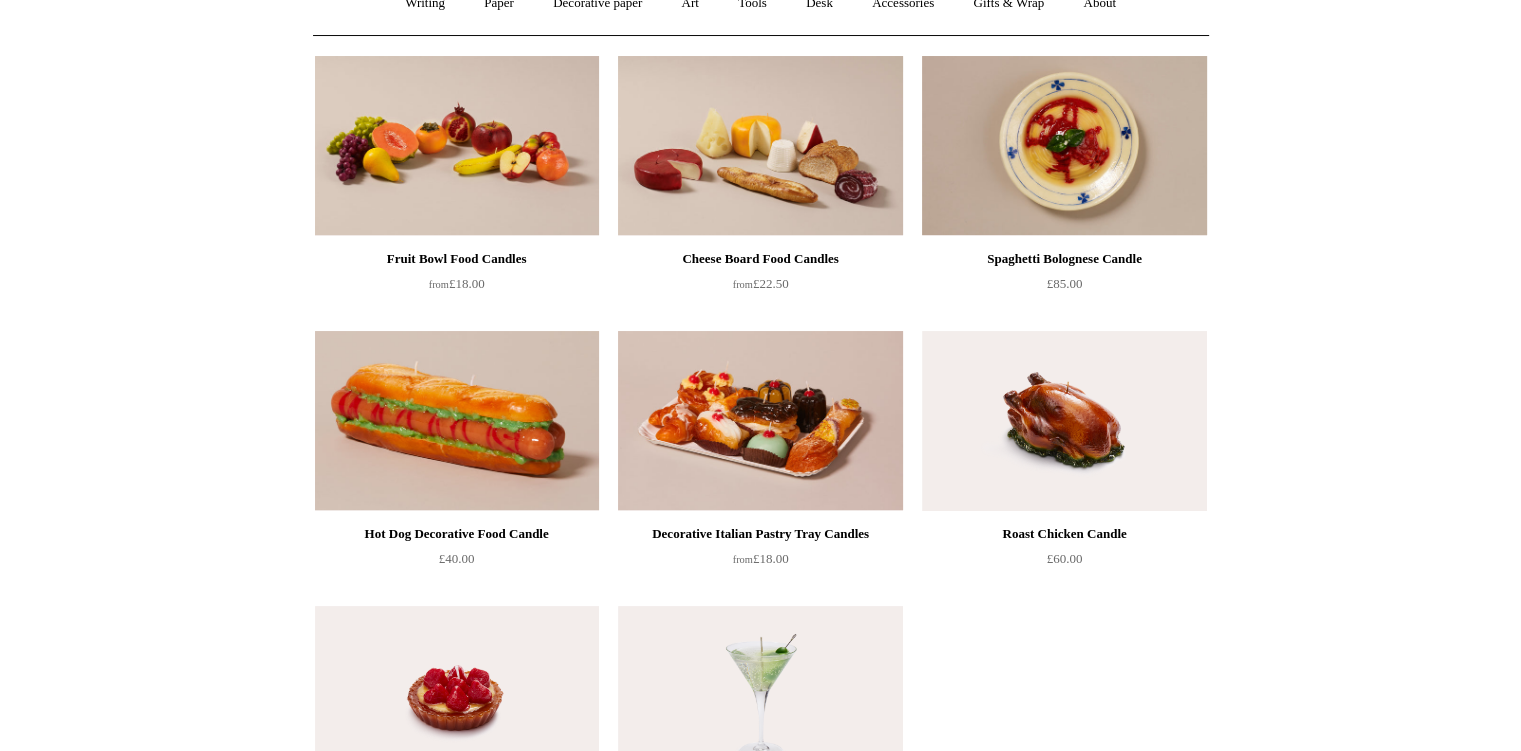 scroll, scrollTop: 0, scrollLeft: 0, axis: both 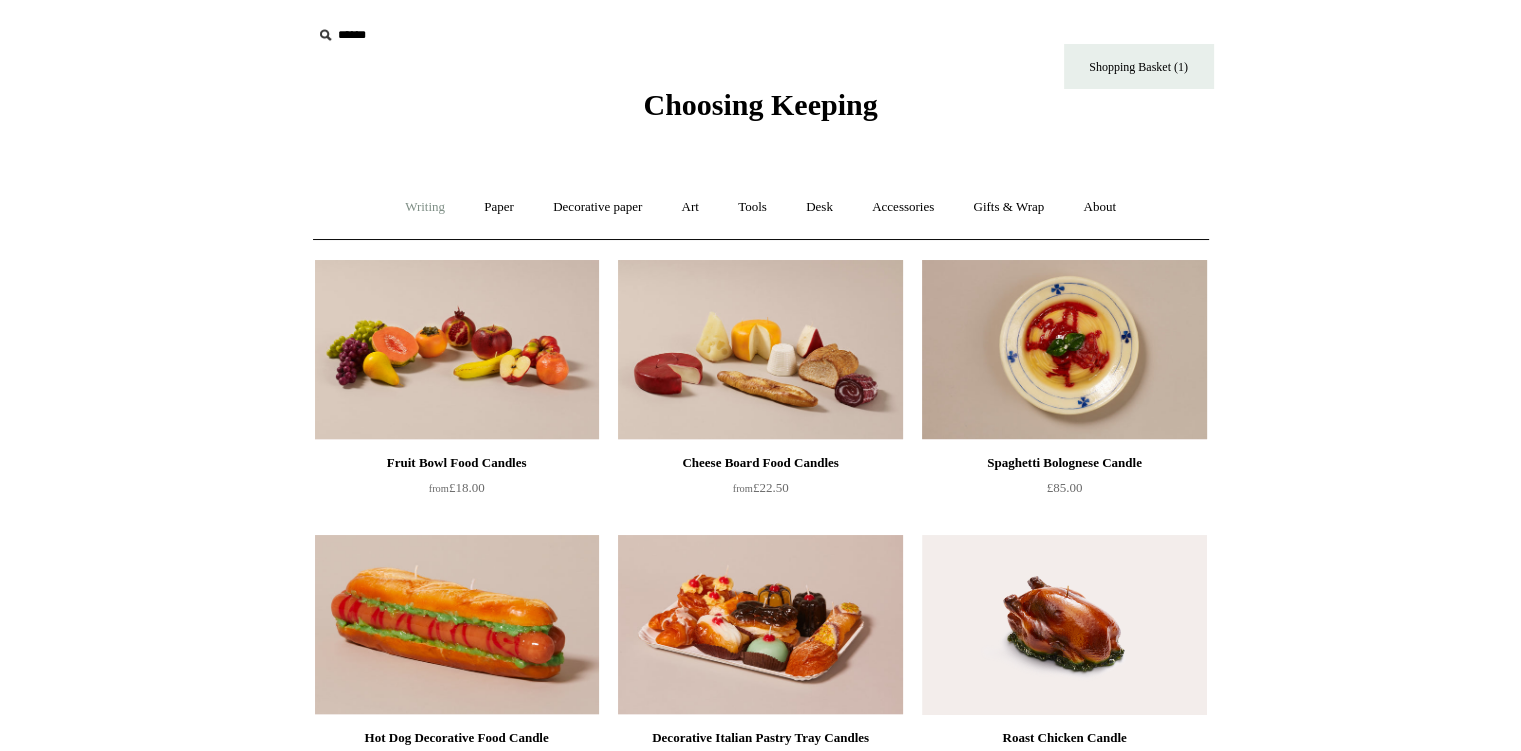 click on "Writing +" at bounding box center (425, 207) 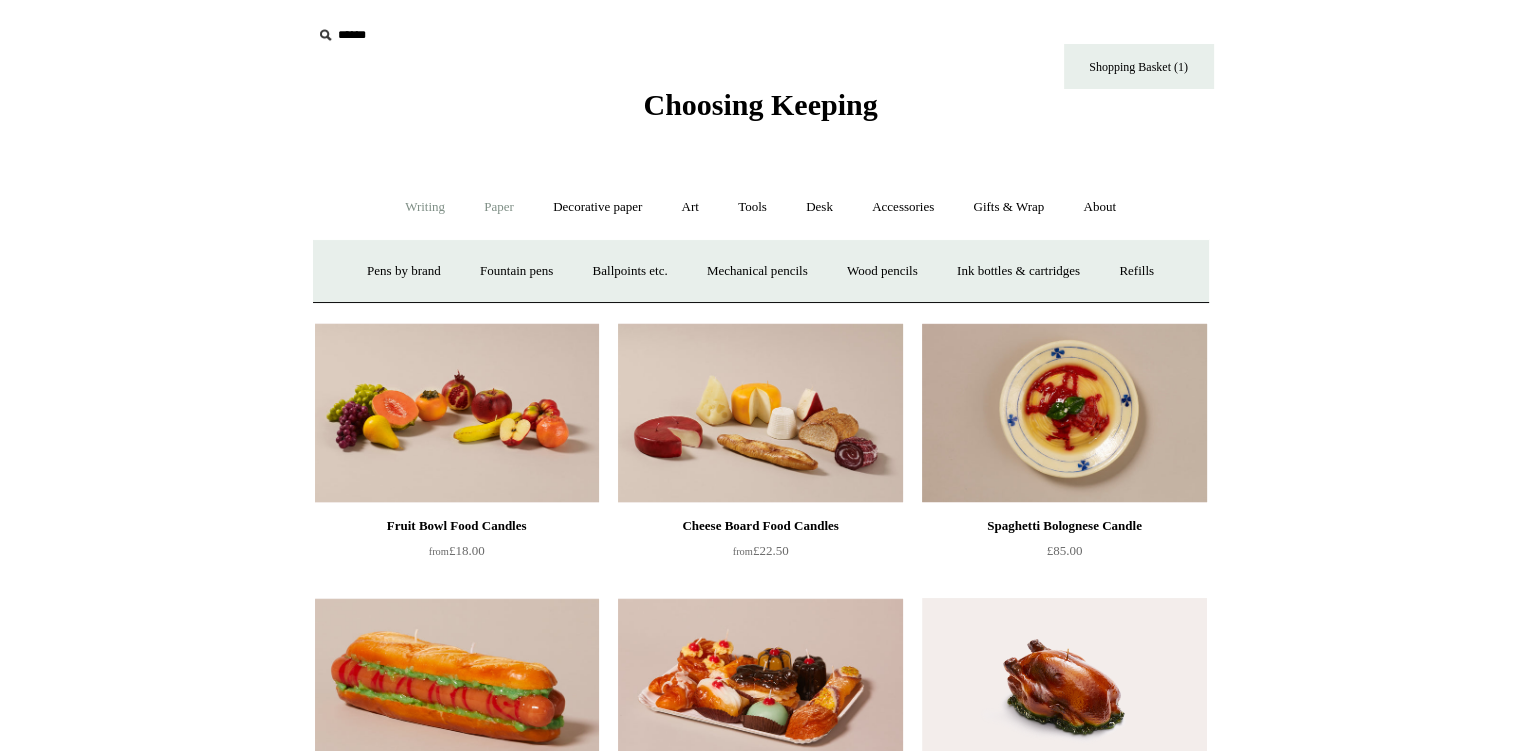 click on "Paper +" at bounding box center [499, 207] 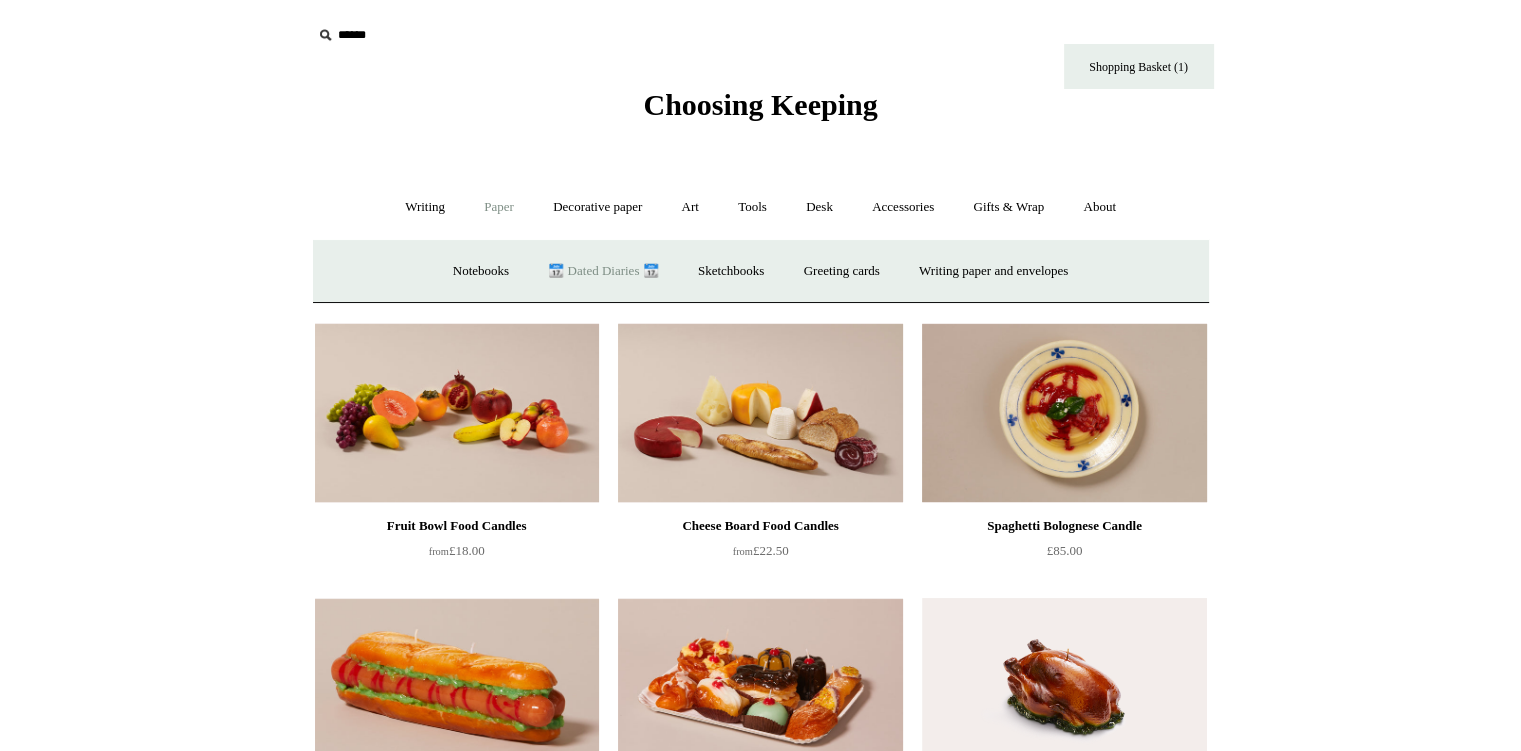 click on "📆 Dated Diaries 📆" at bounding box center (603, 271) 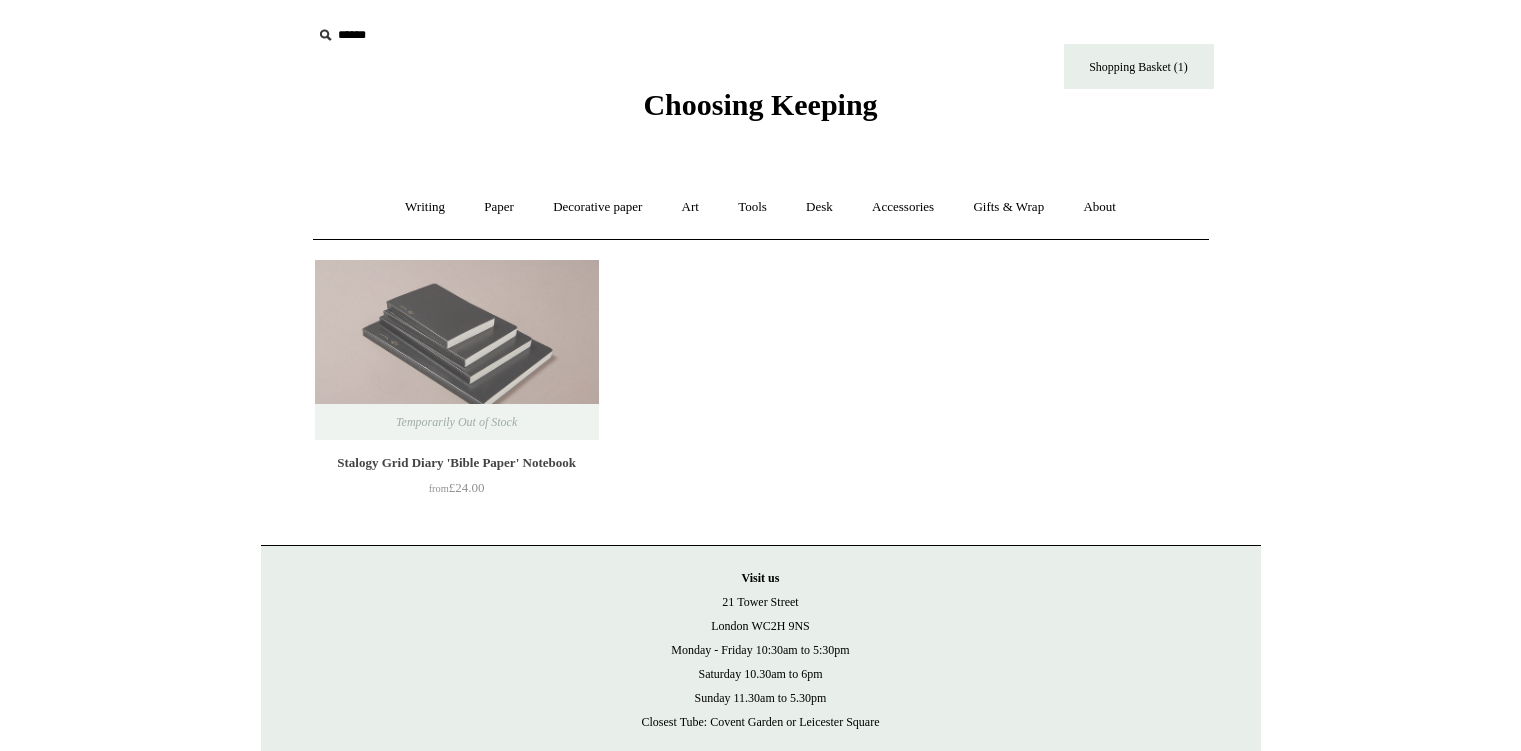 scroll, scrollTop: 0, scrollLeft: 0, axis: both 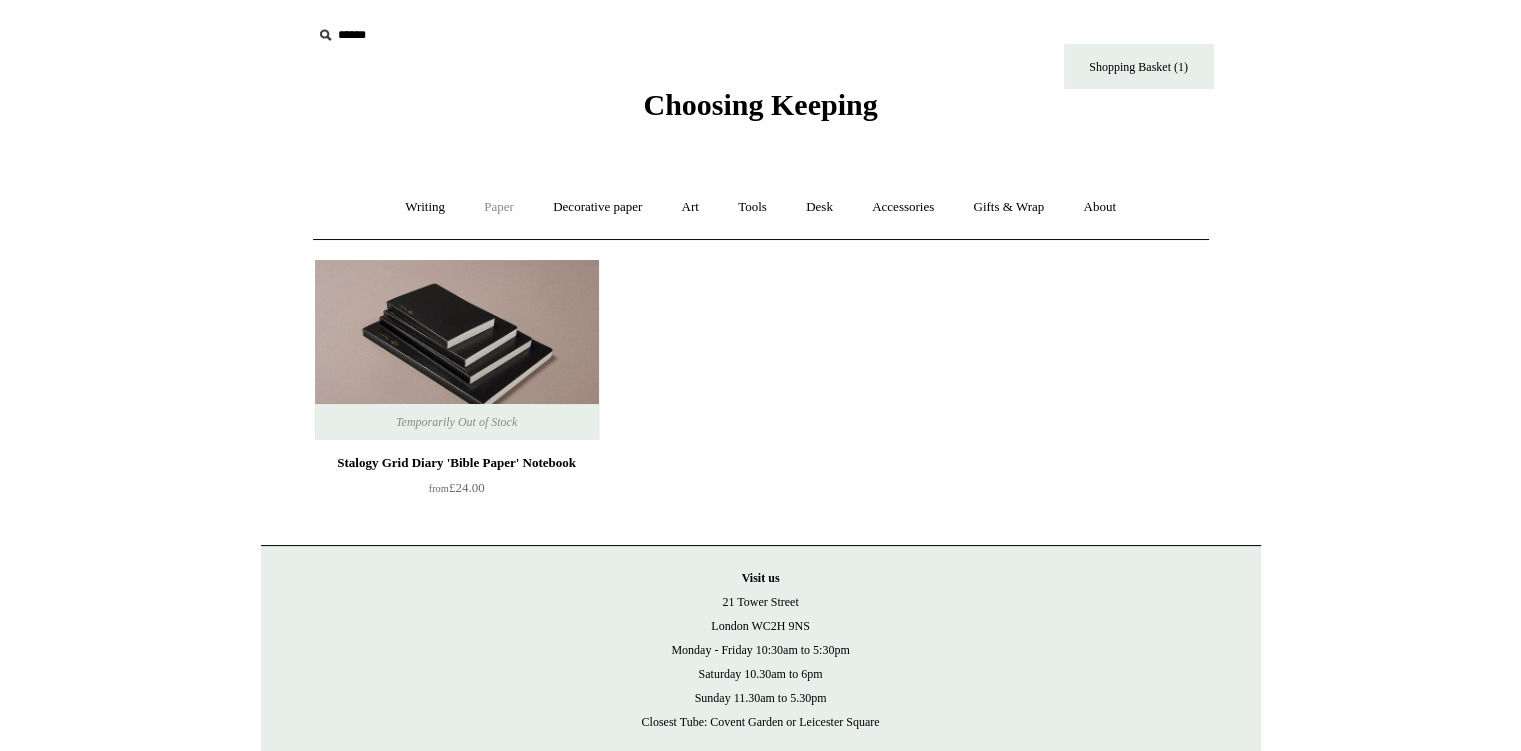 click on "Paper +" at bounding box center (499, 207) 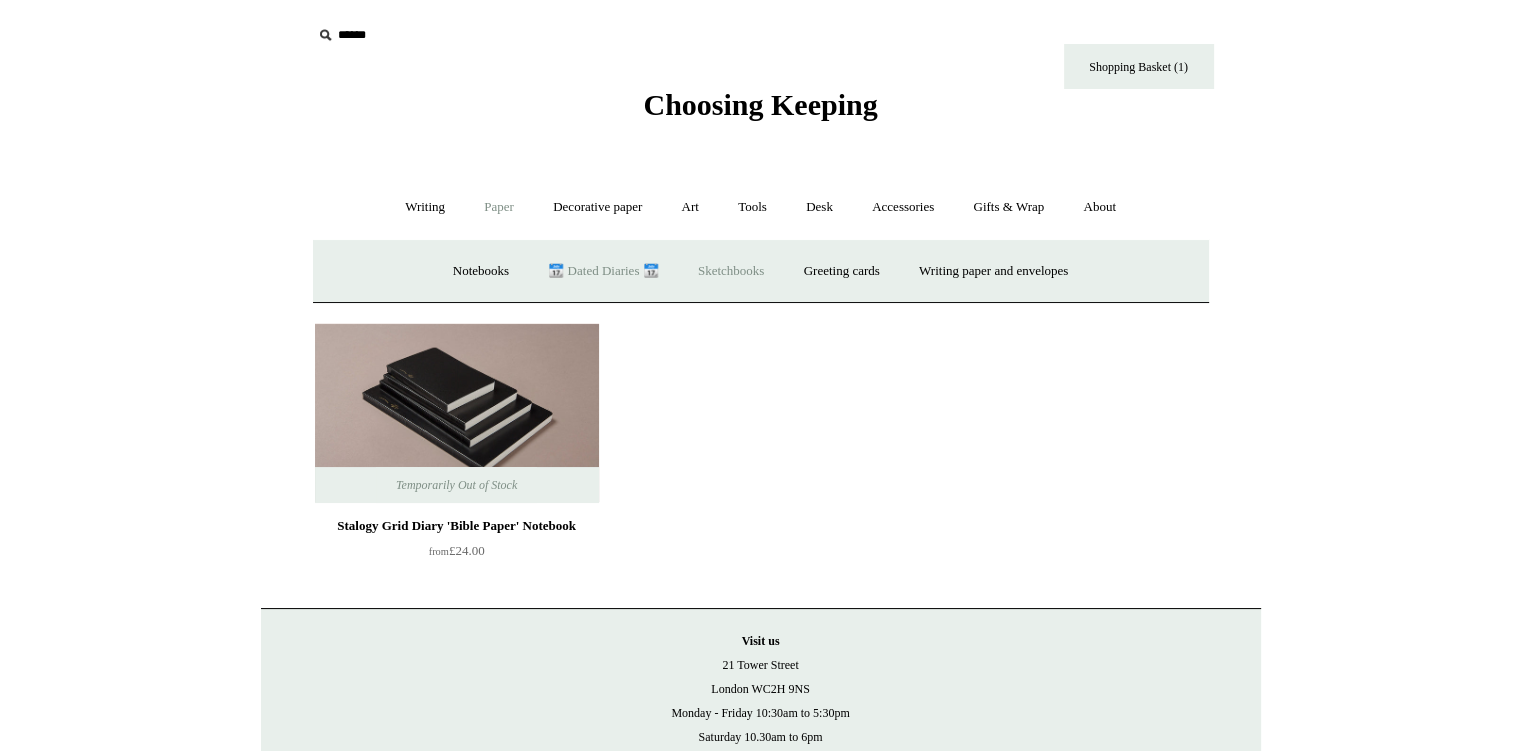 click on "Sketchbooks +" at bounding box center [731, 271] 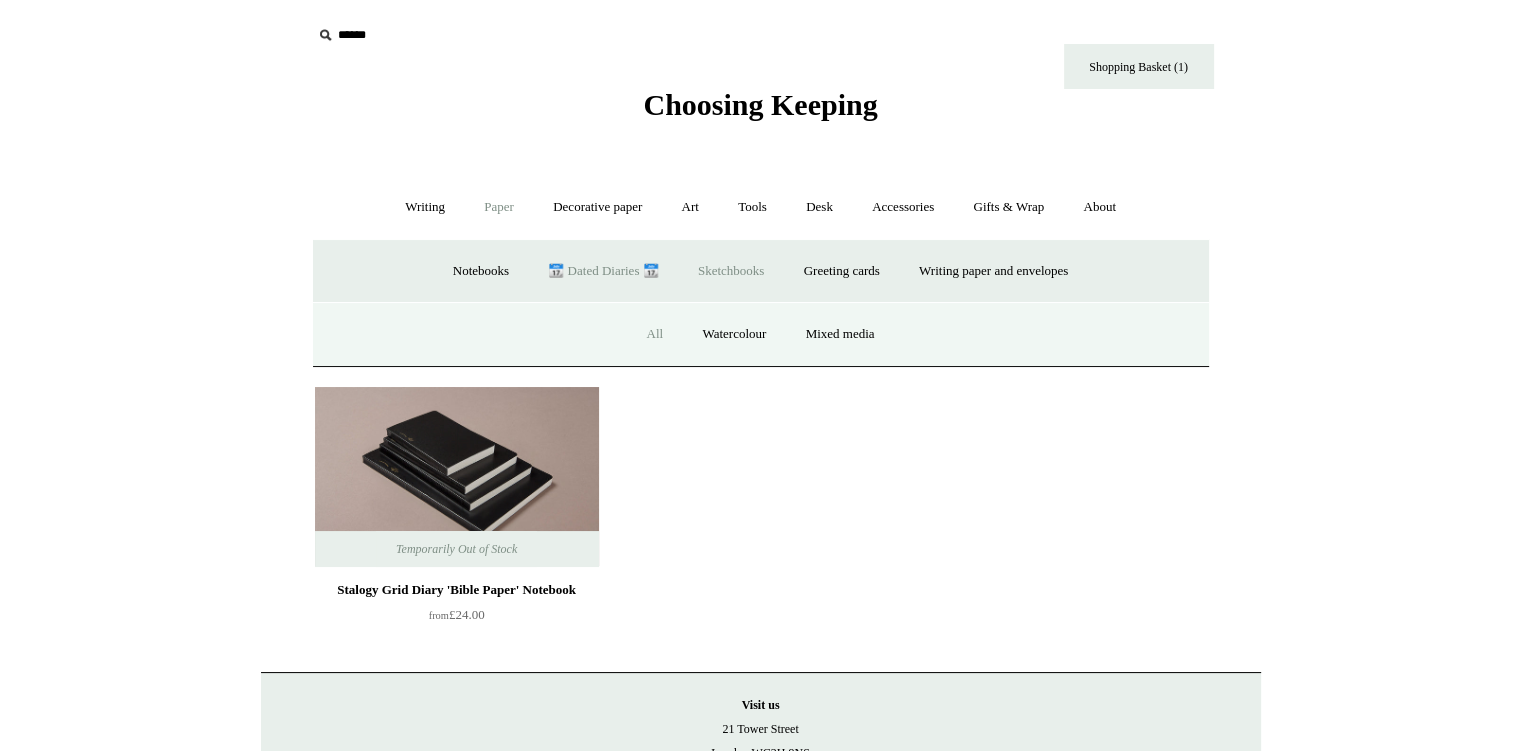 click on "All" at bounding box center (654, 334) 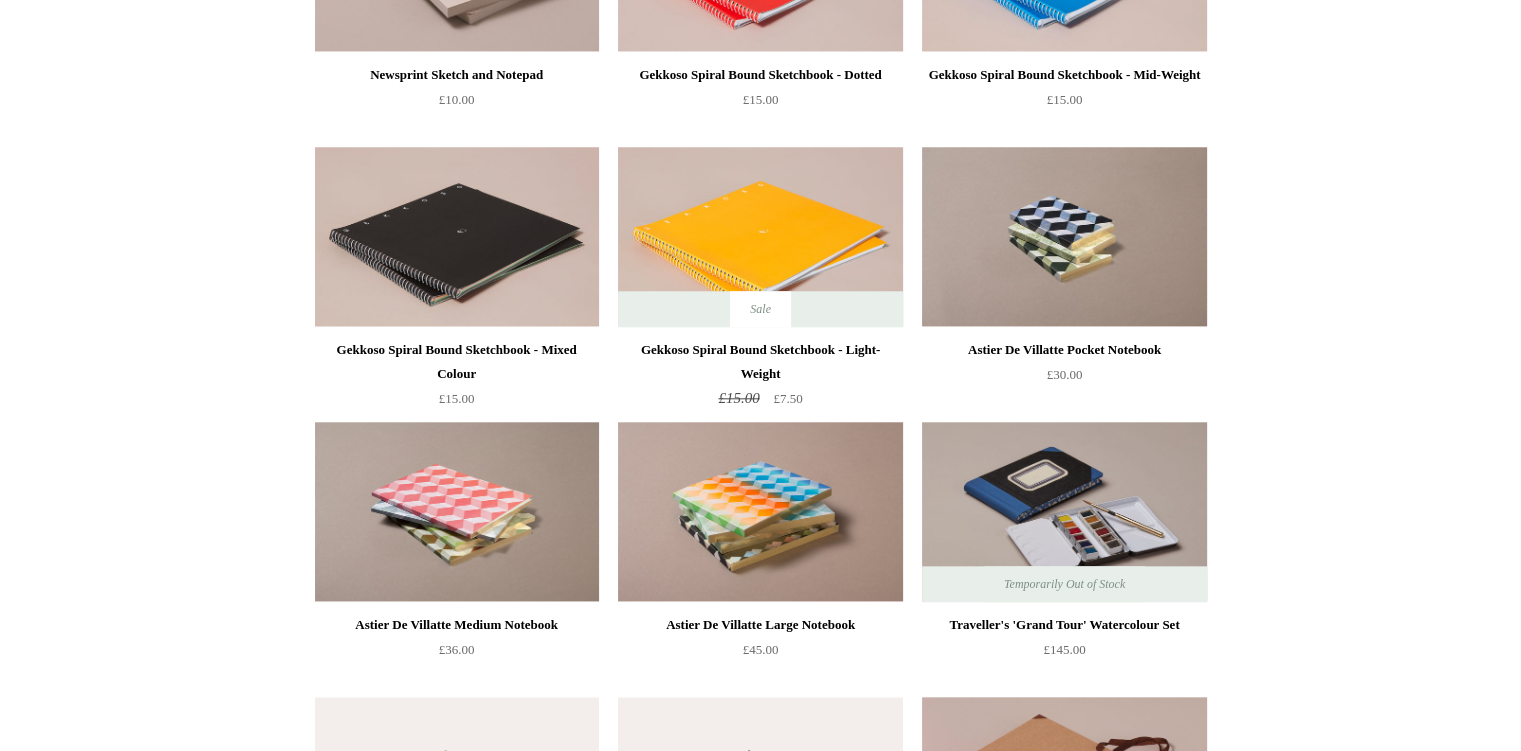 scroll, scrollTop: 2042, scrollLeft: 0, axis: vertical 